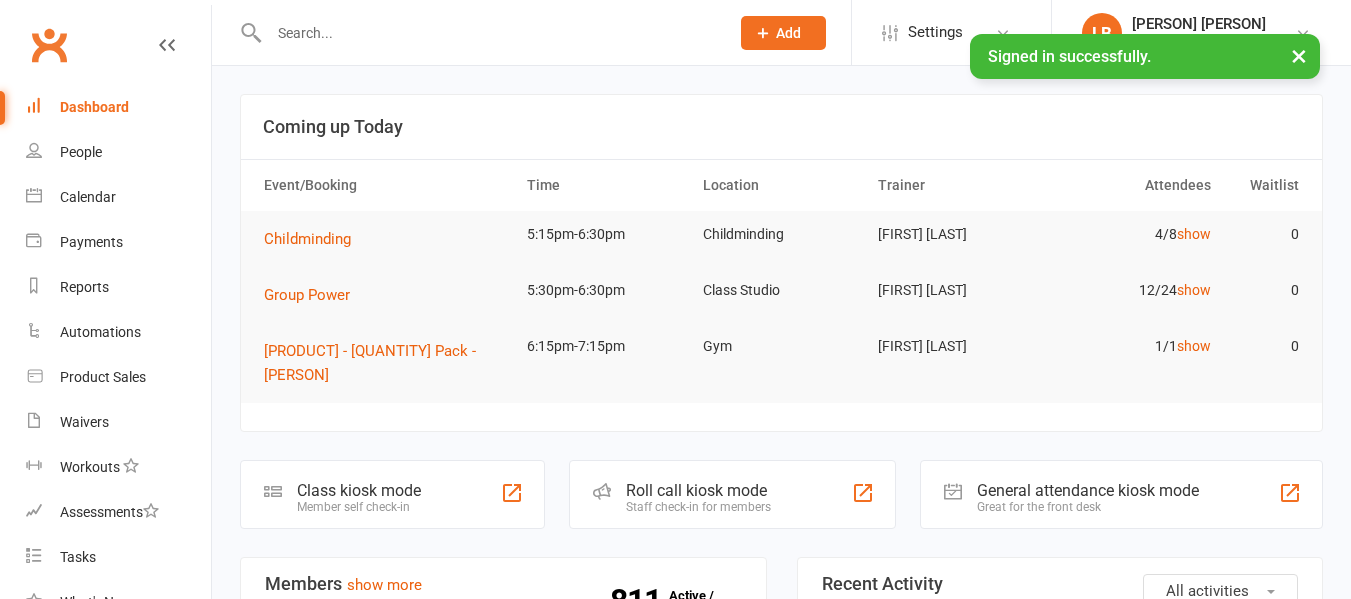 scroll, scrollTop: 0, scrollLeft: 0, axis: both 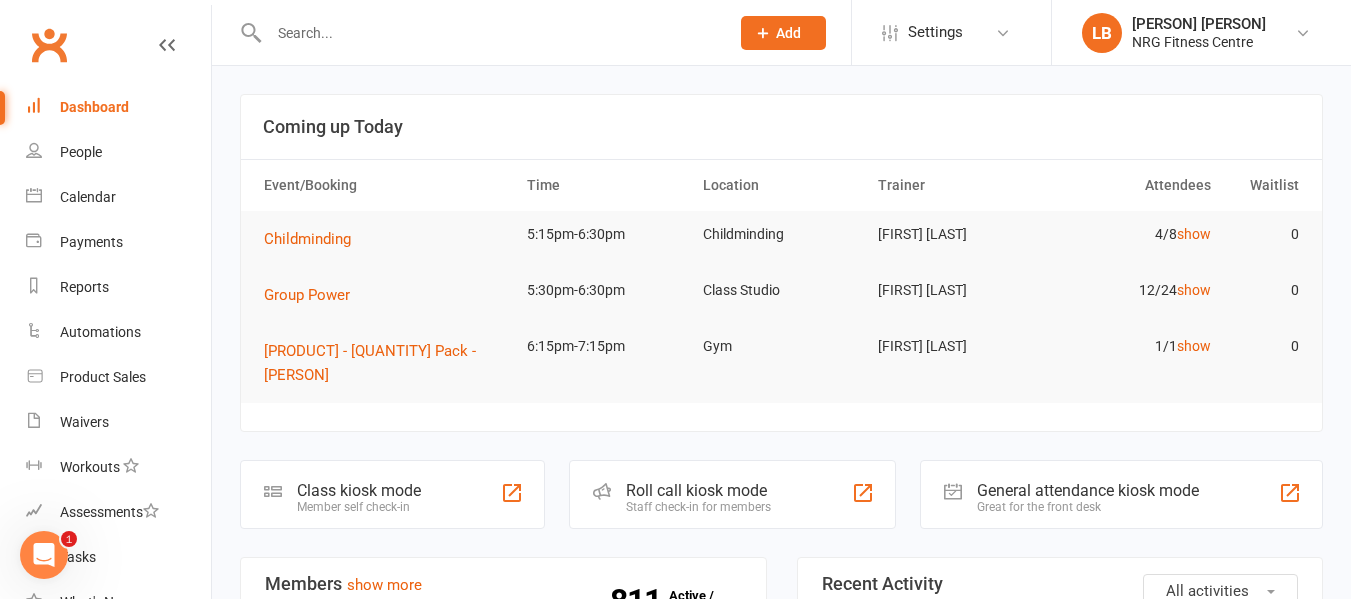 click on "Dashboard" at bounding box center [94, 107] 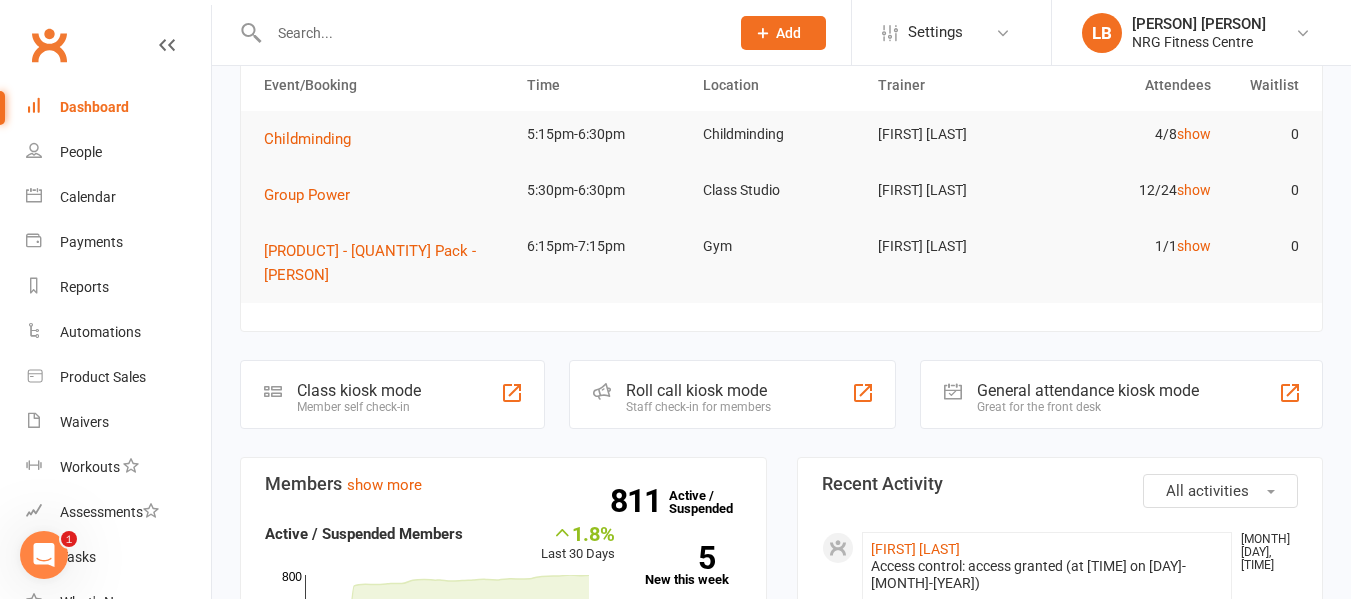 scroll, scrollTop: 0, scrollLeft: 0, axis: both 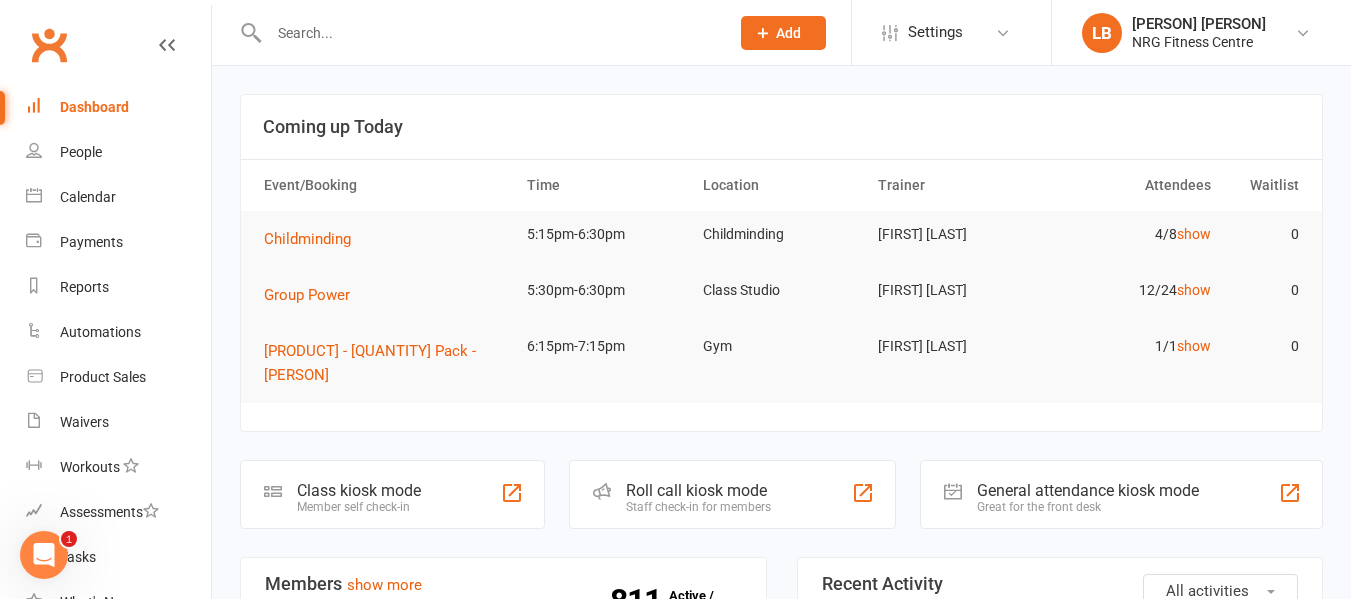 click on "Add" 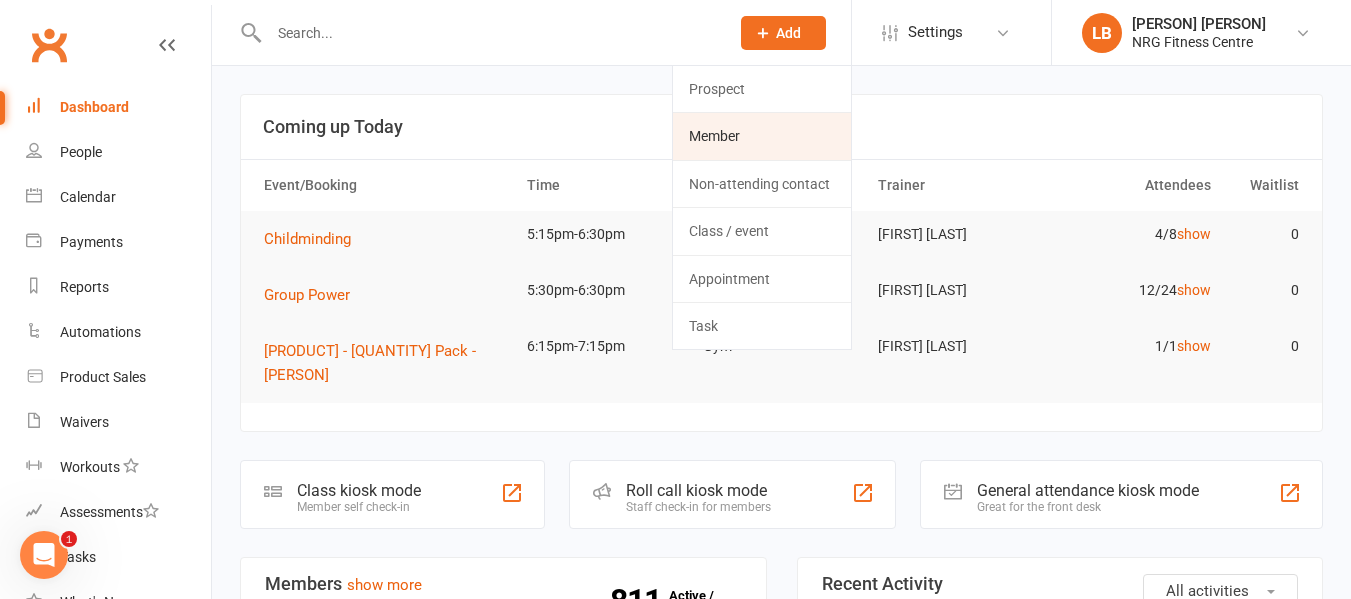 click on "Member" 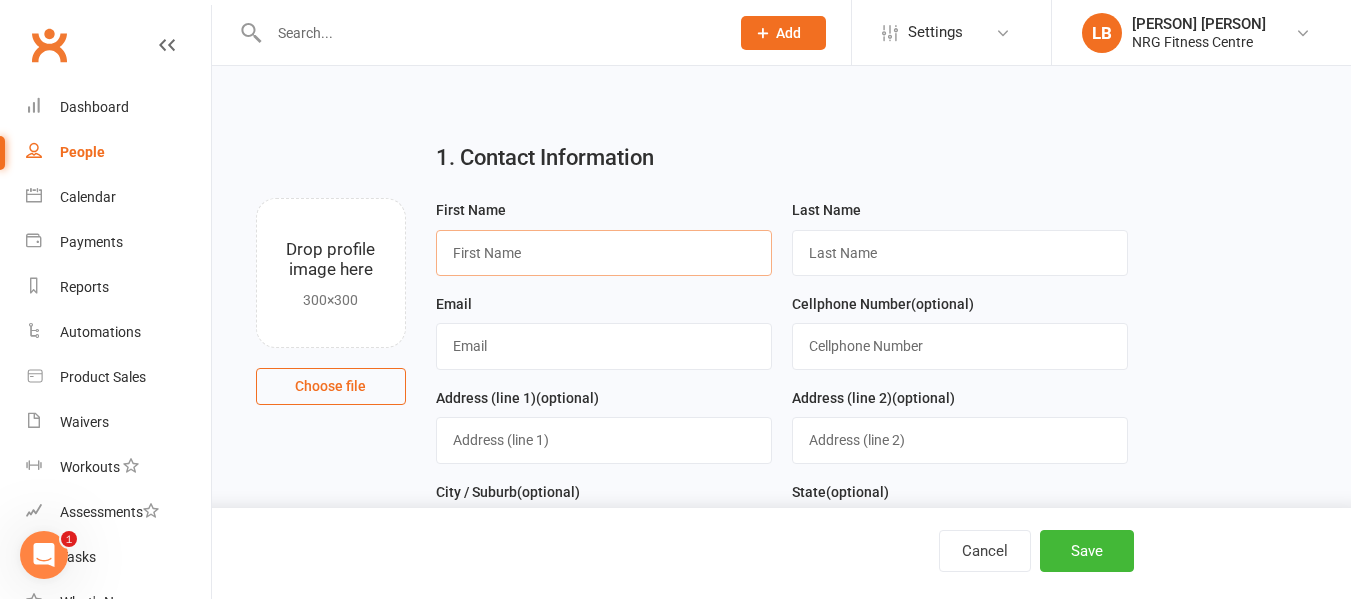 click at bounding box center (604, 253) 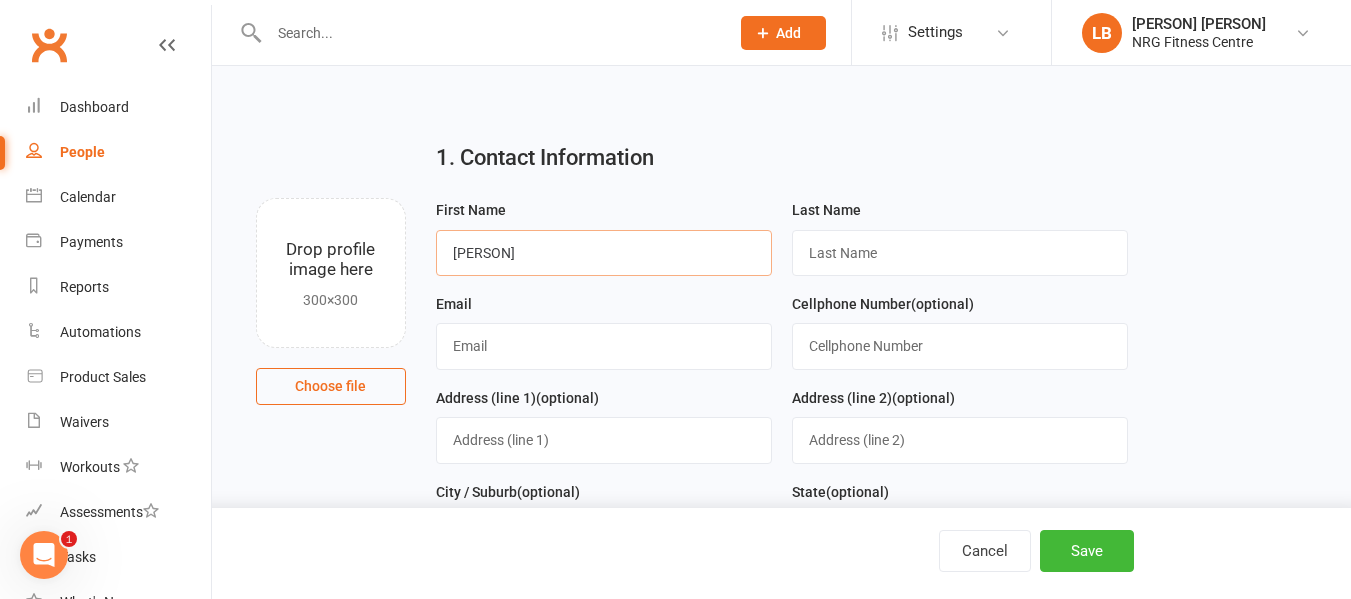 type on "[PERSON]" 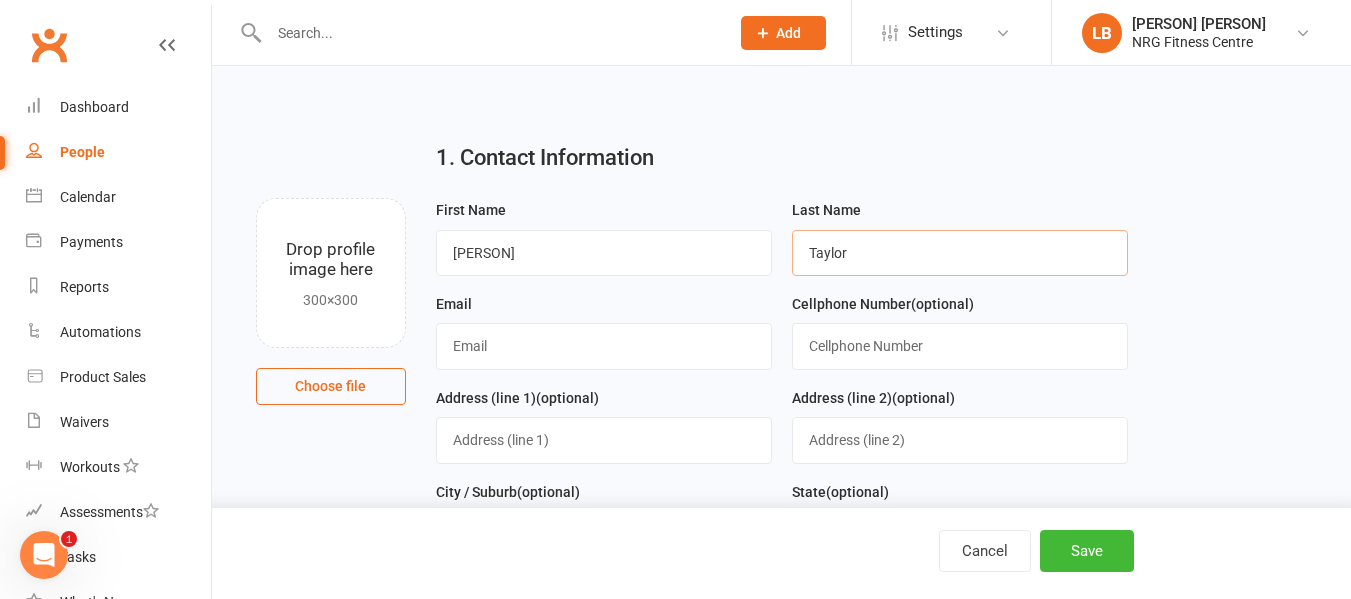 type on "Taylor" 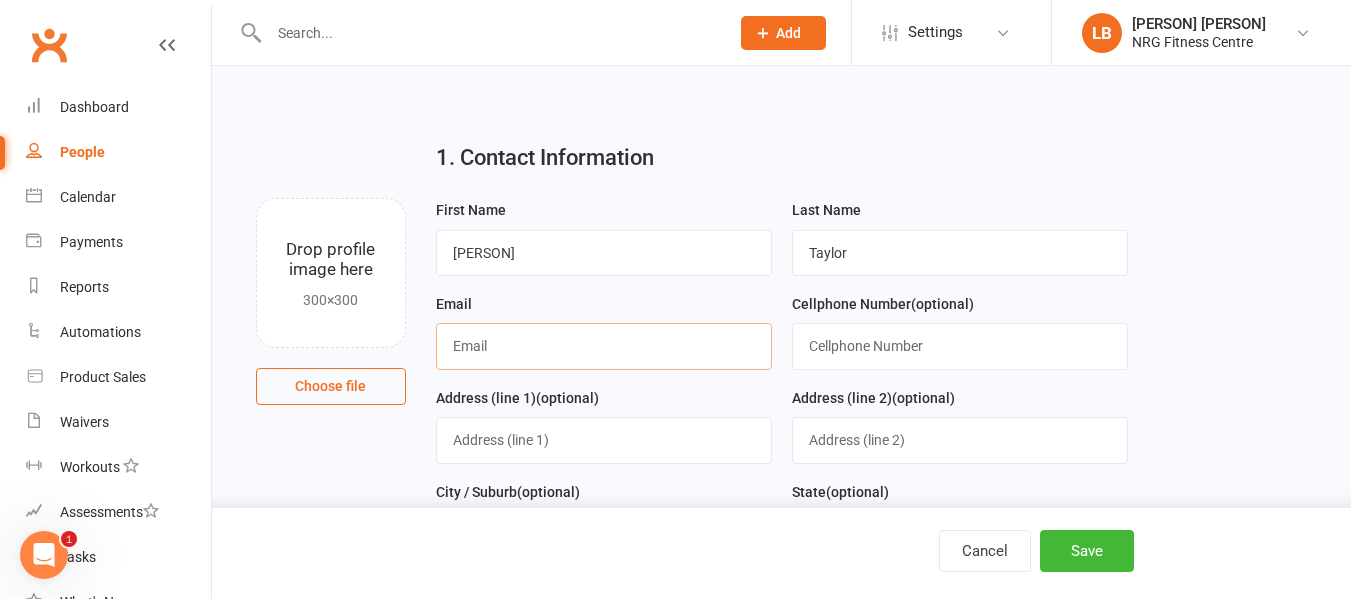 click at bounding box center [604, 346] 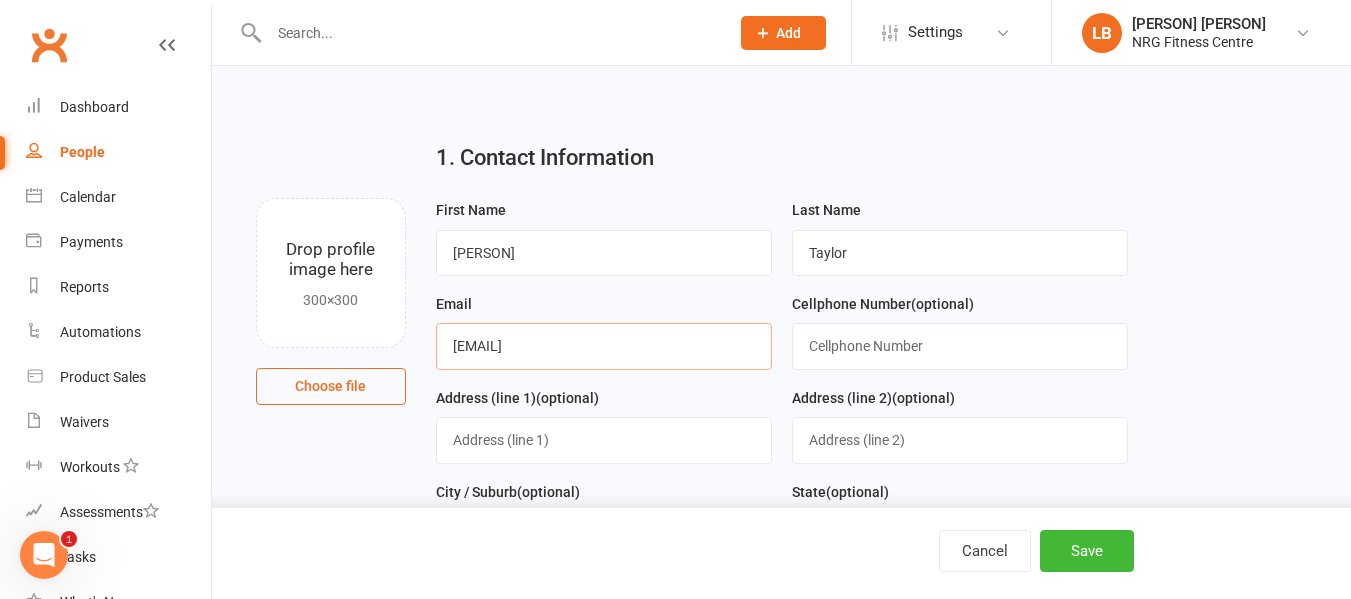 type on "[EMAIL]" 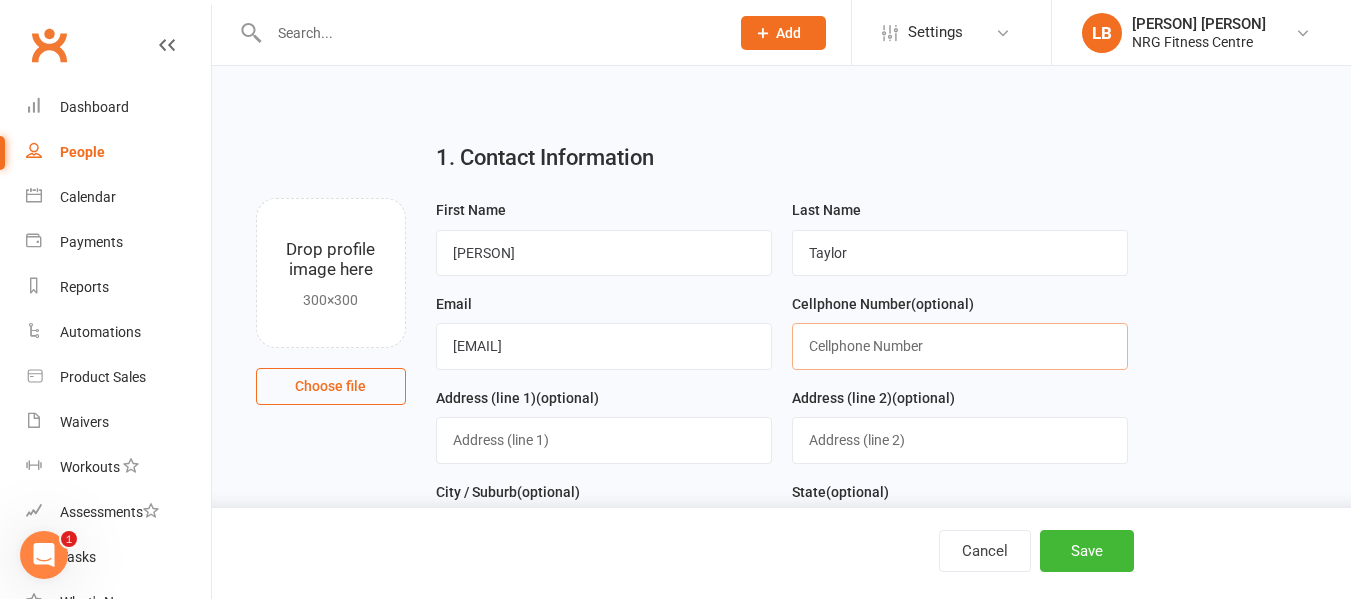 click at bounding box center [960, 346] 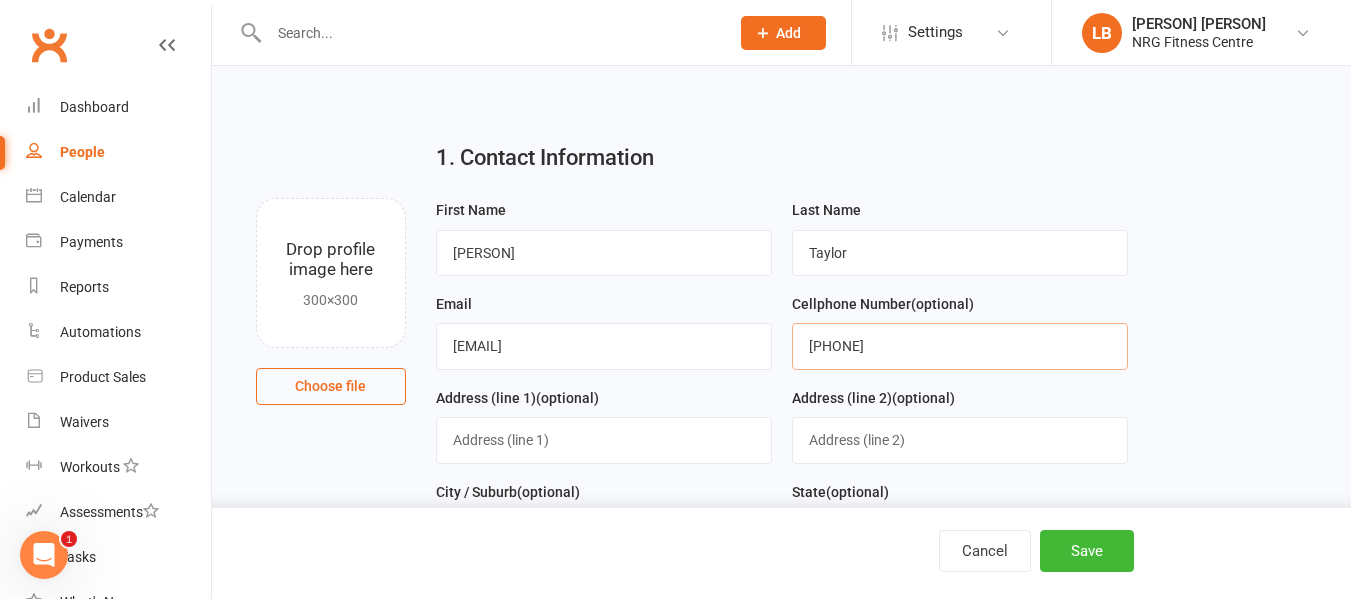 type on "[PHONE]" 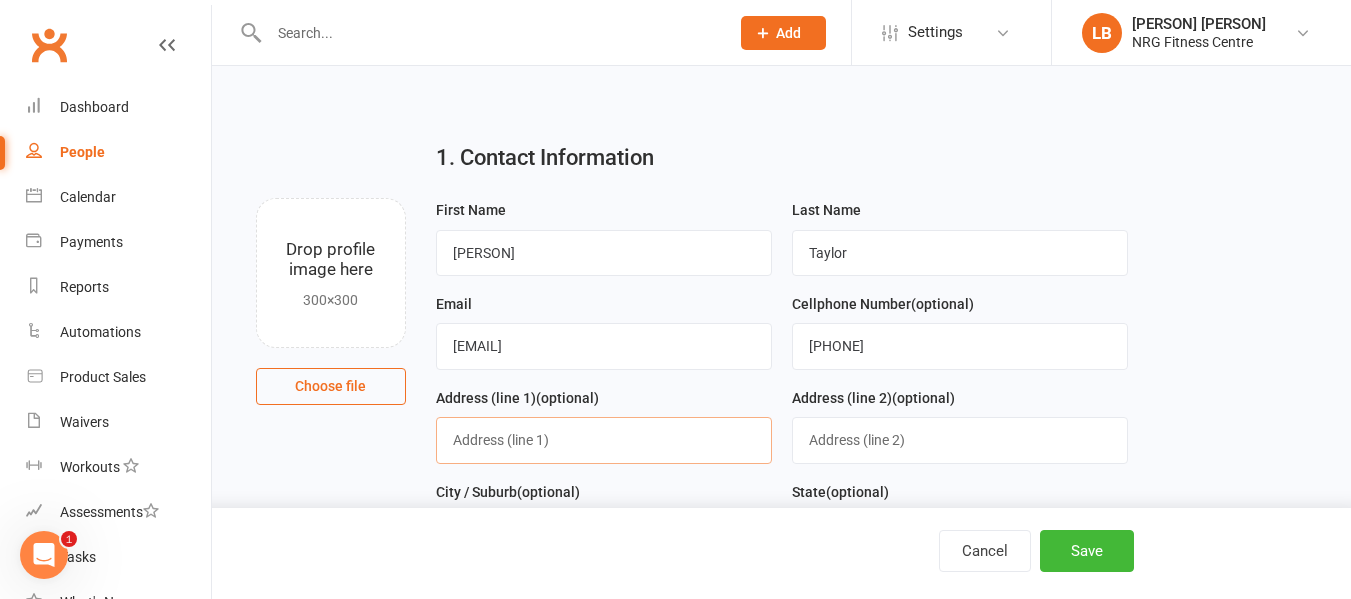click at bounding box center [604, 440] 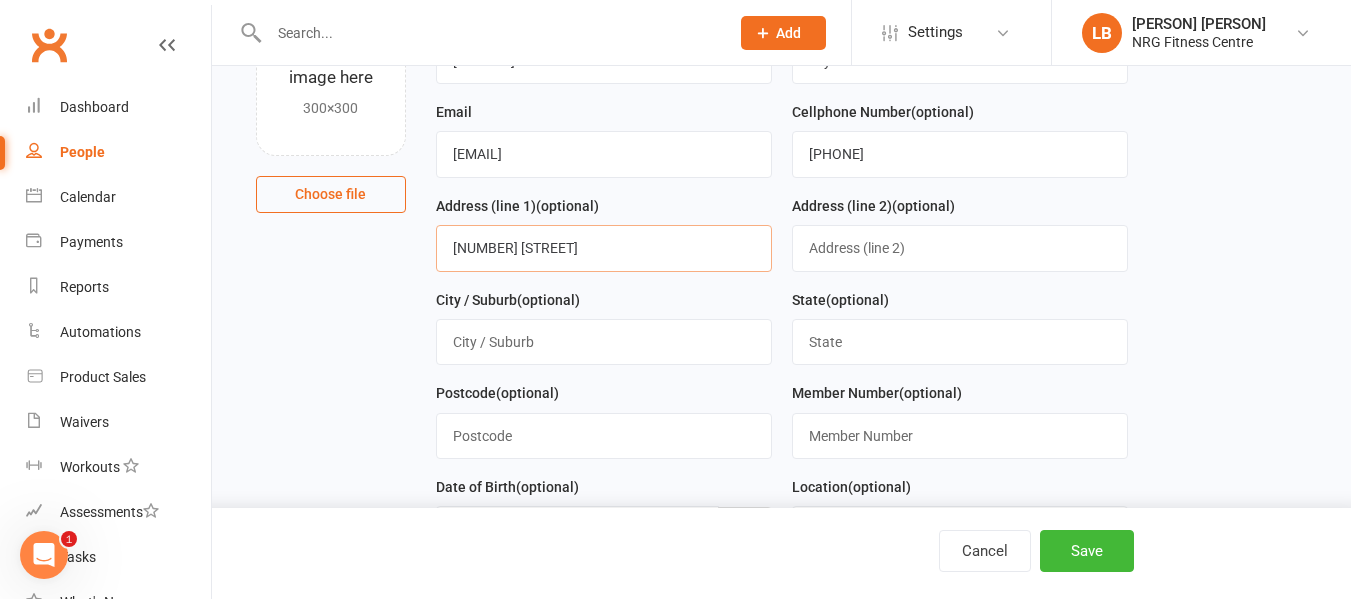 scroll, scrollTop: 200, scrollLeft: 0, axis: vertical 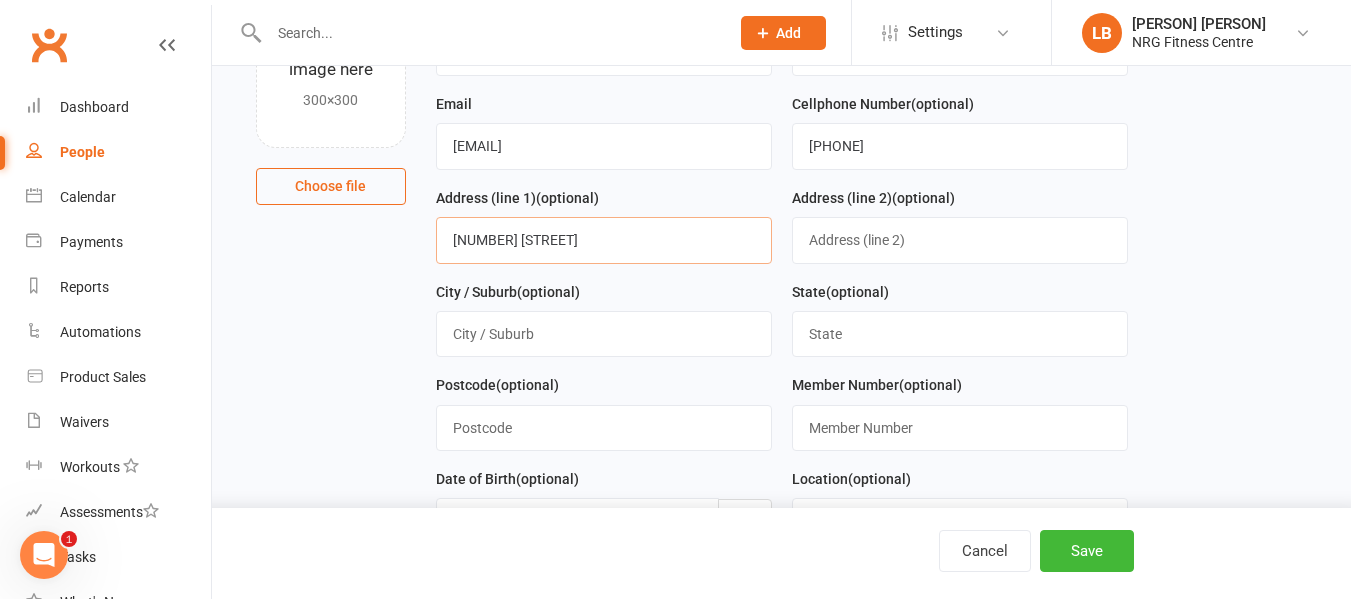 type on "[NUMBER] [STREET]" 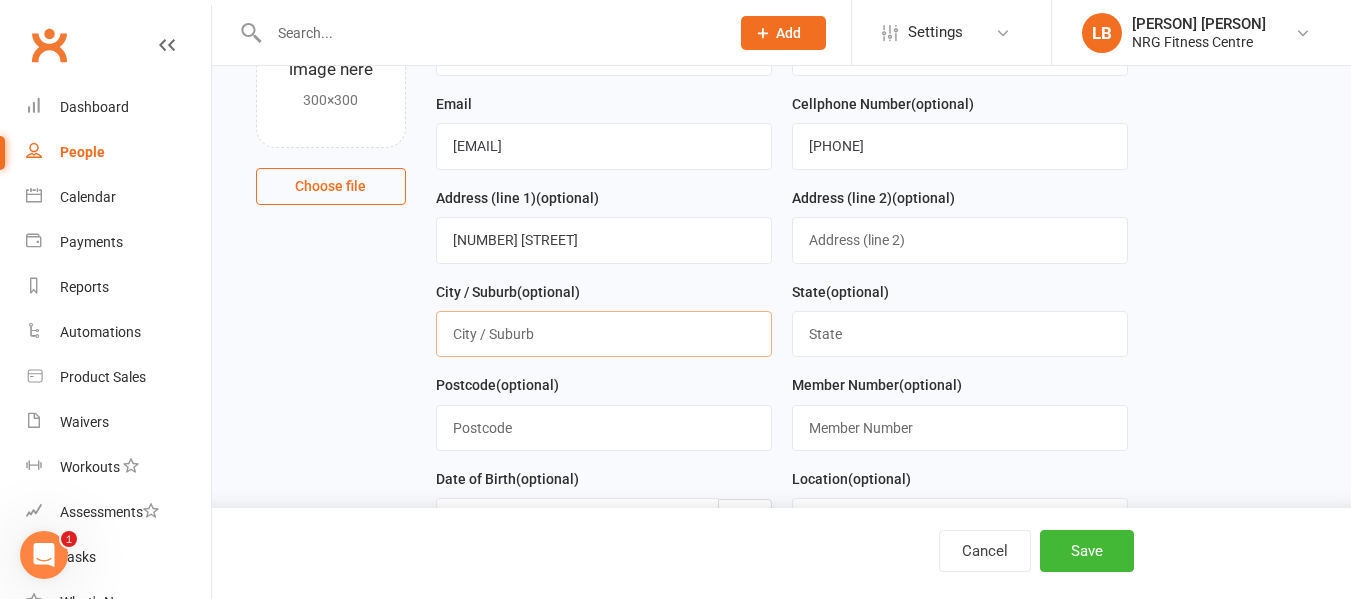 click at bounding box center [604, 334] 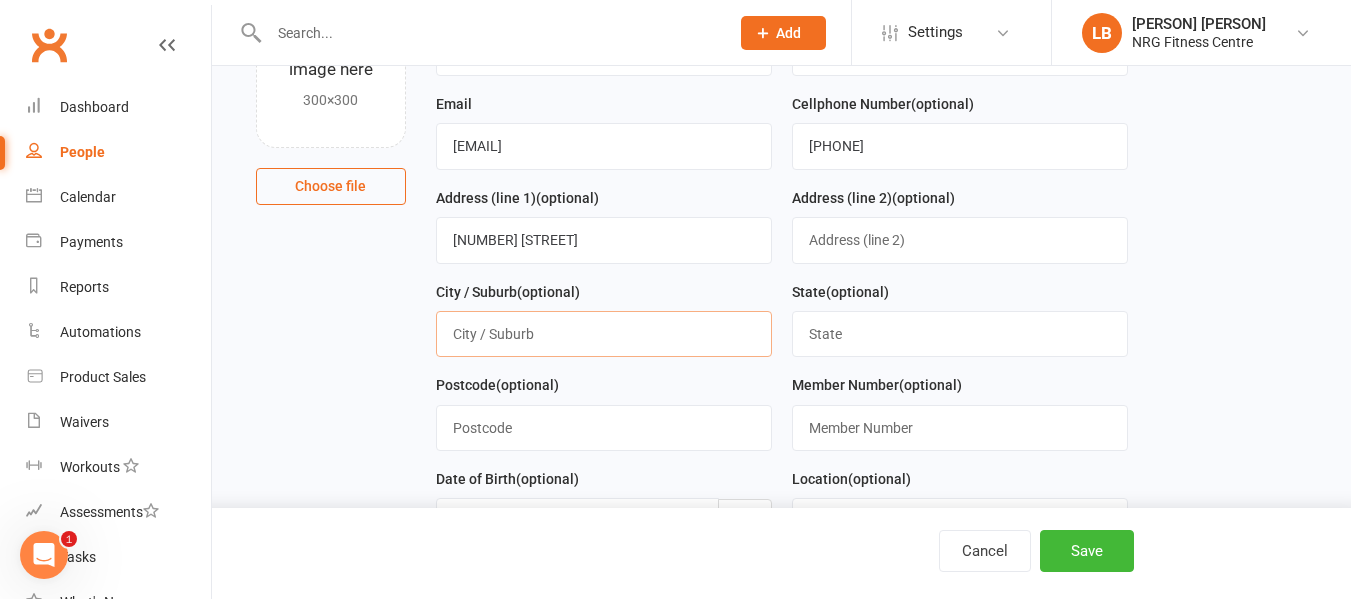 type on "Young" 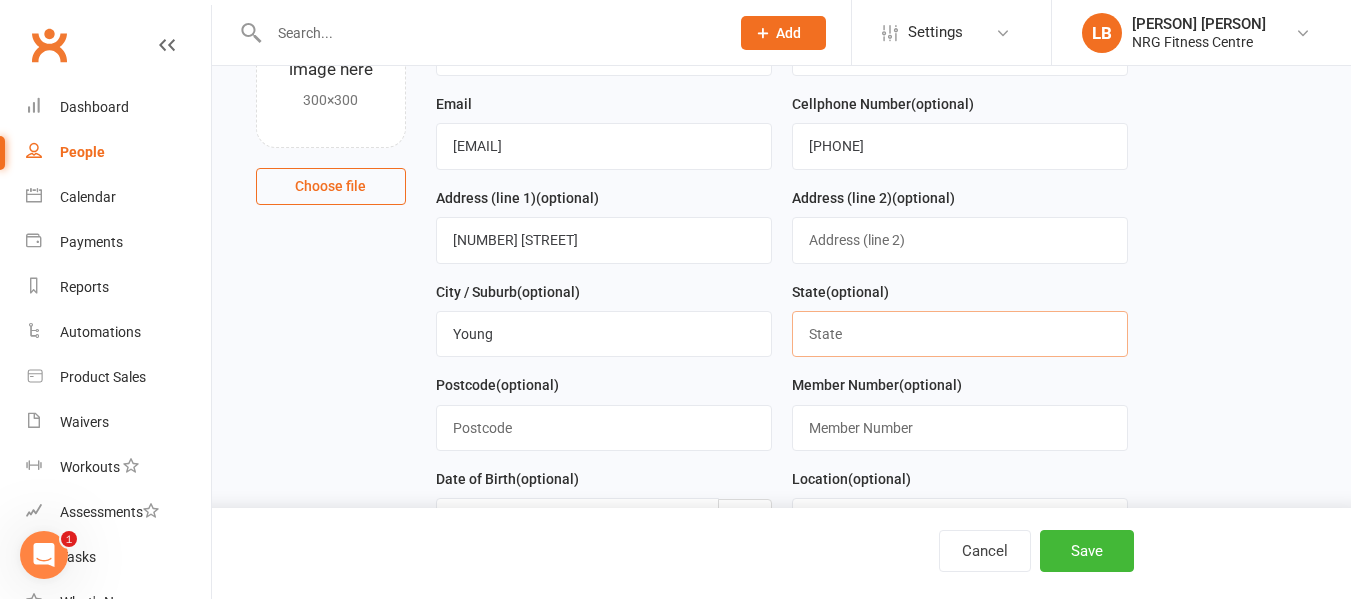 click at bounding box center [960, 334] 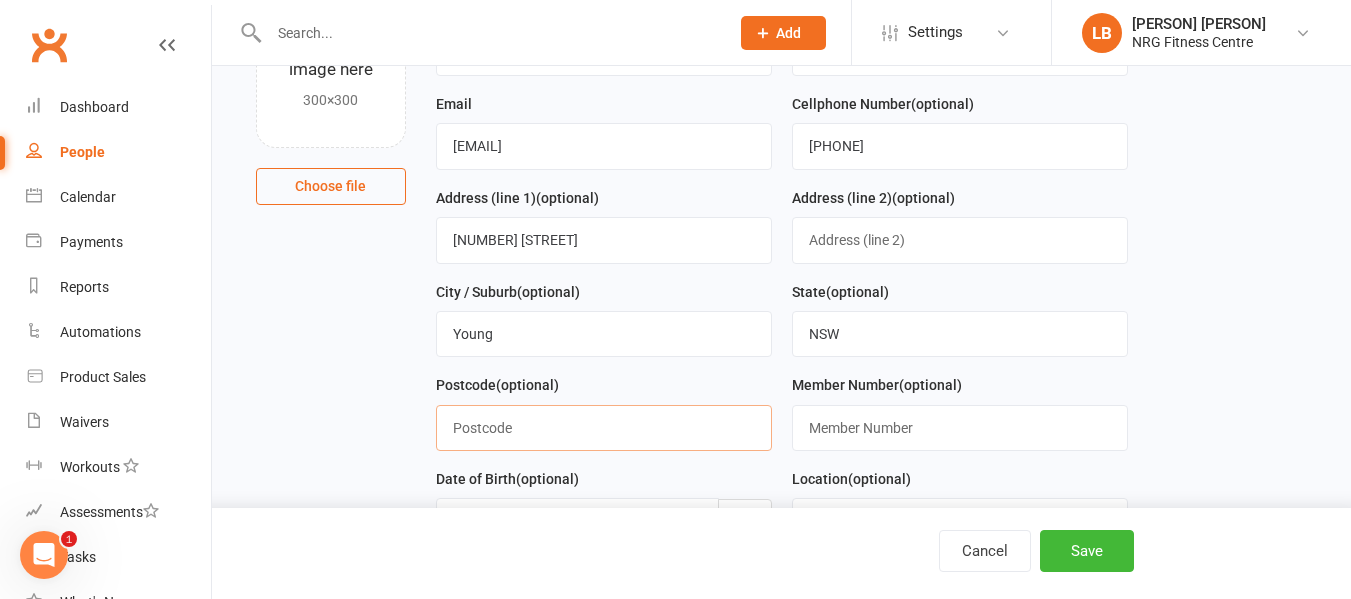 click at bounding box center [604, 428] 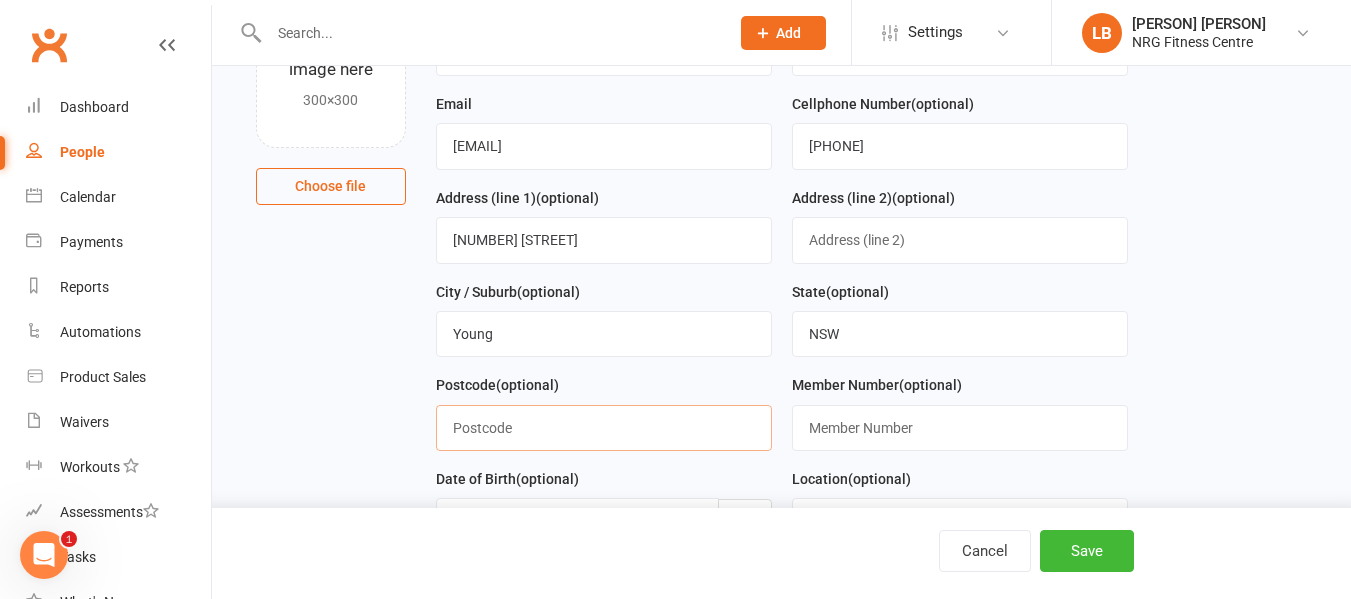 type on "2594" 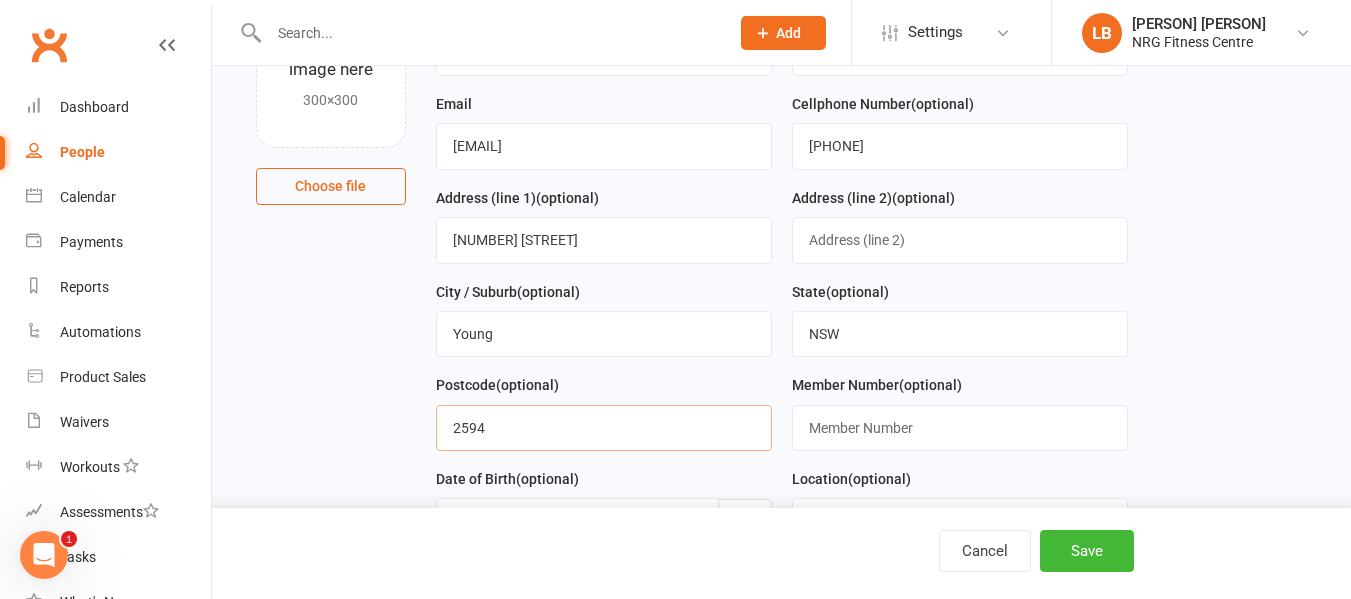 scroll, scrollTop: 300, scrollLeft: 0, axis: vertical 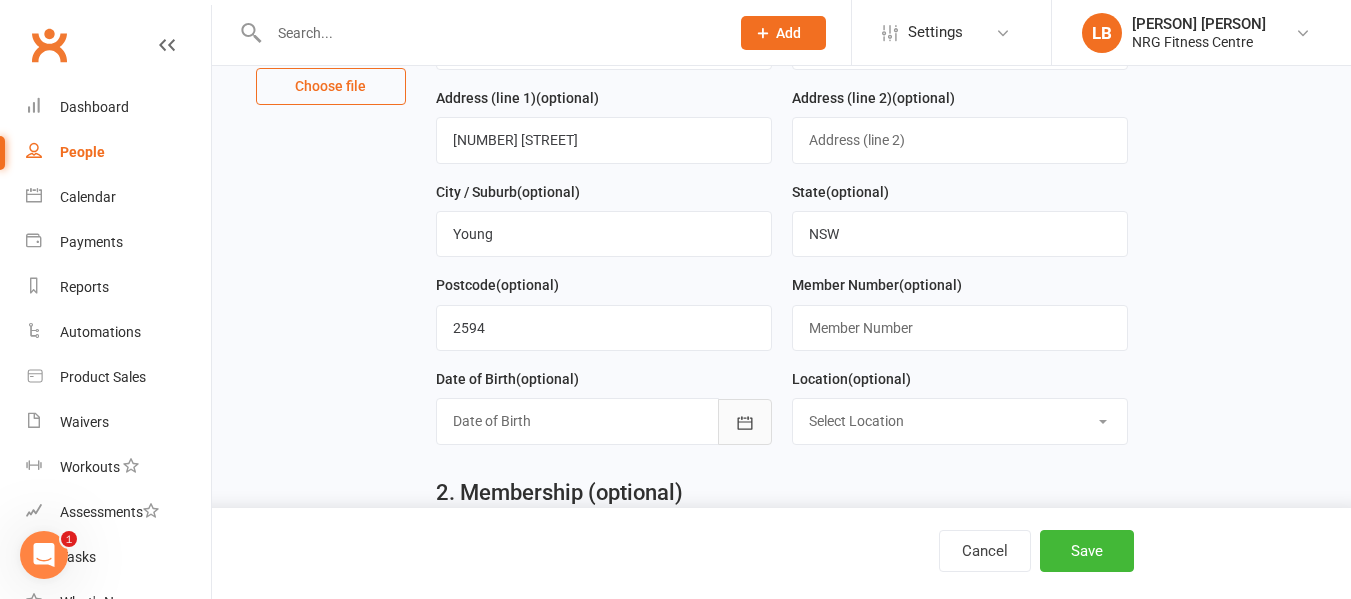 click at bounding box center (745, 422) 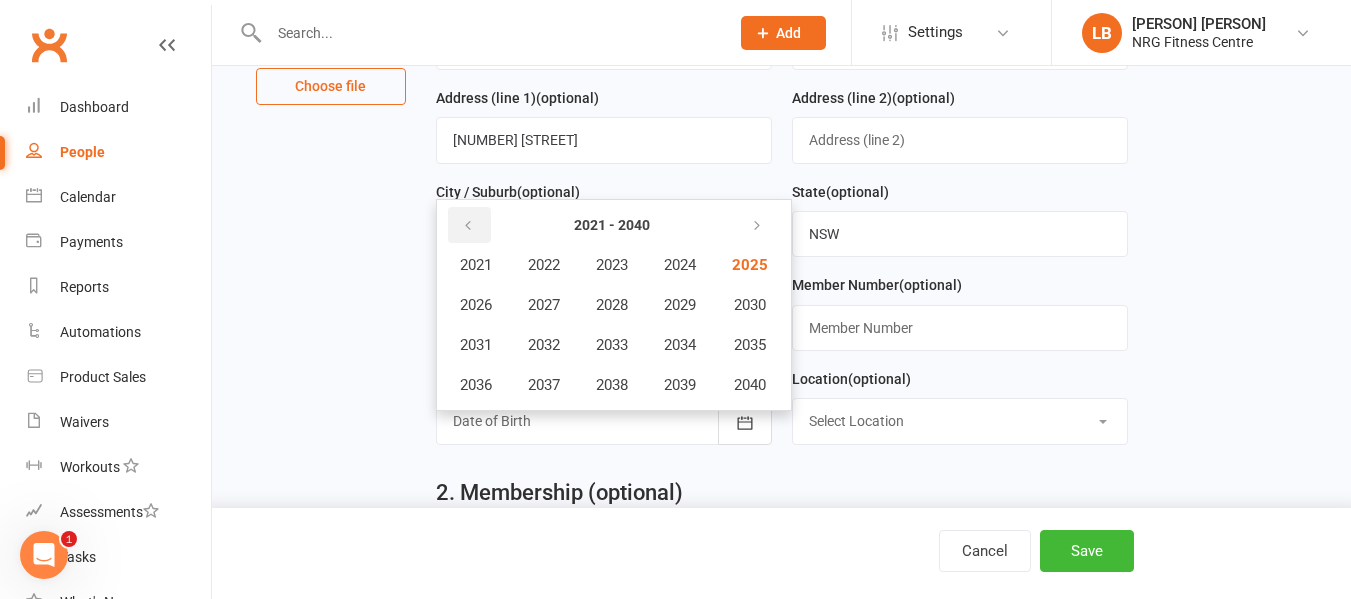 click at bounding box center [468, 226] 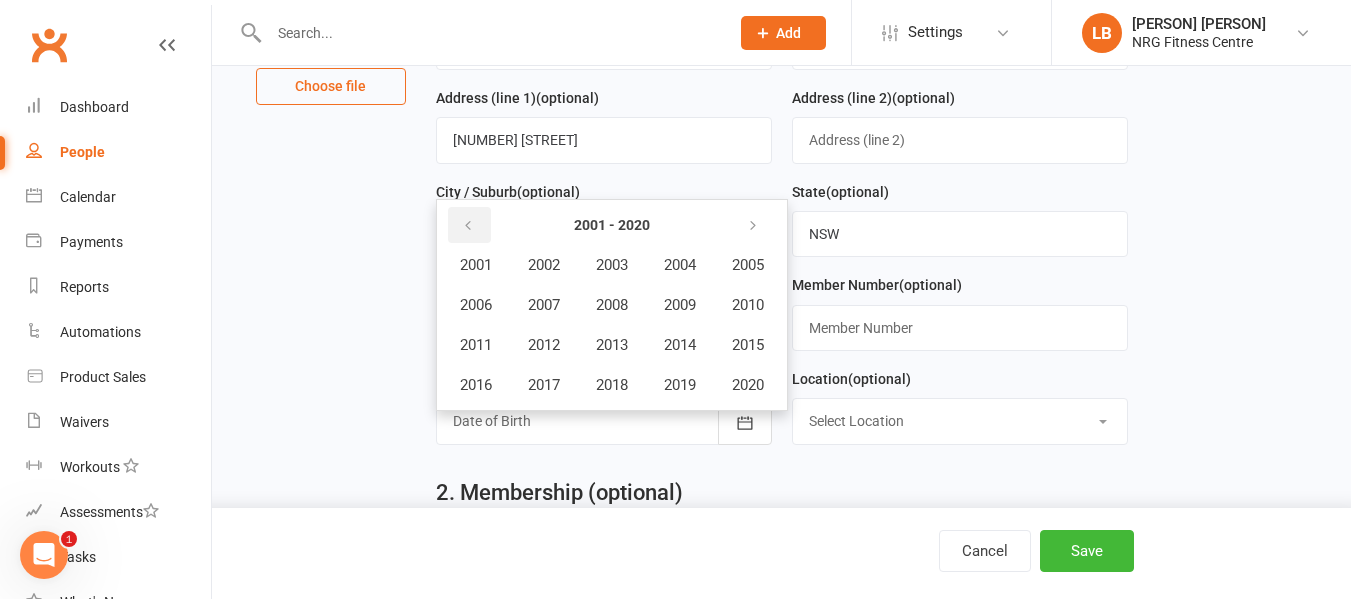 click at bounding box center (468, 226) 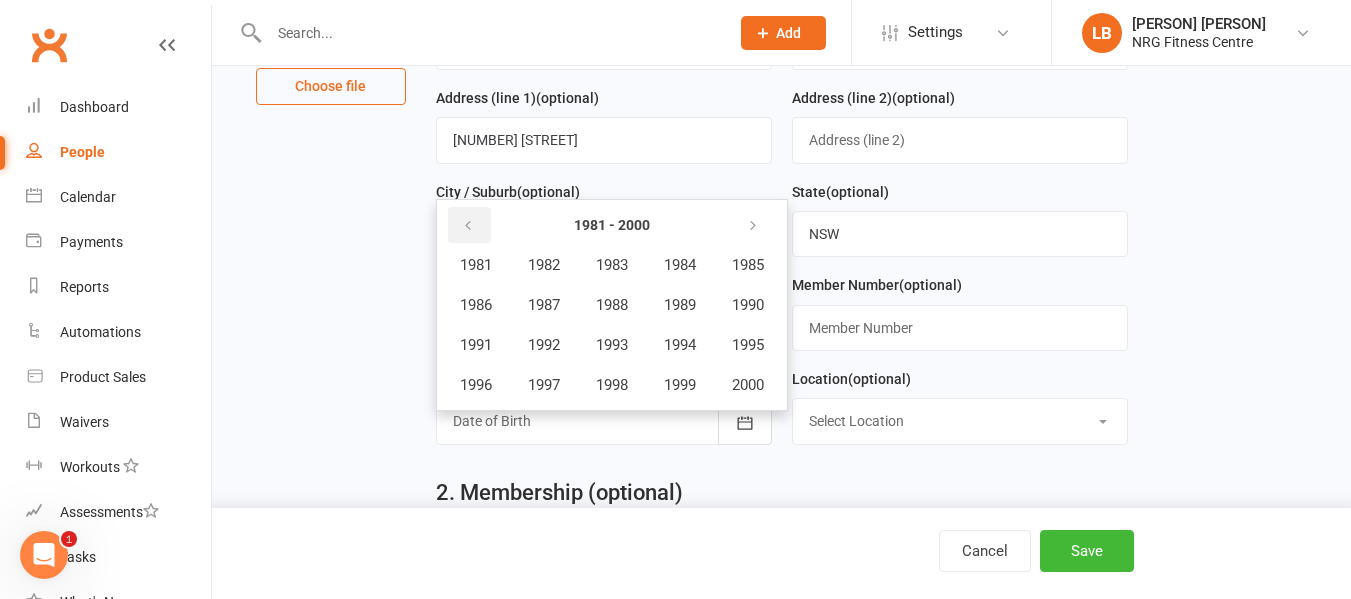 click at bounding box center [468, 226] 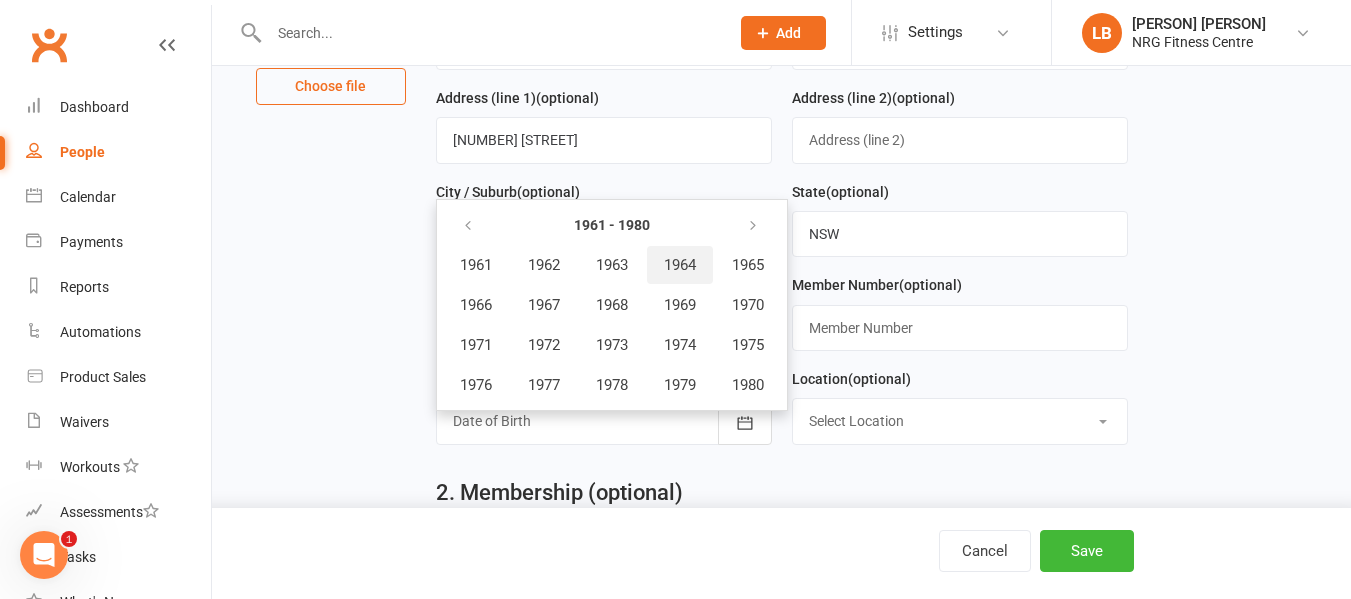 click on "1964" at bounding box center (680, 265) 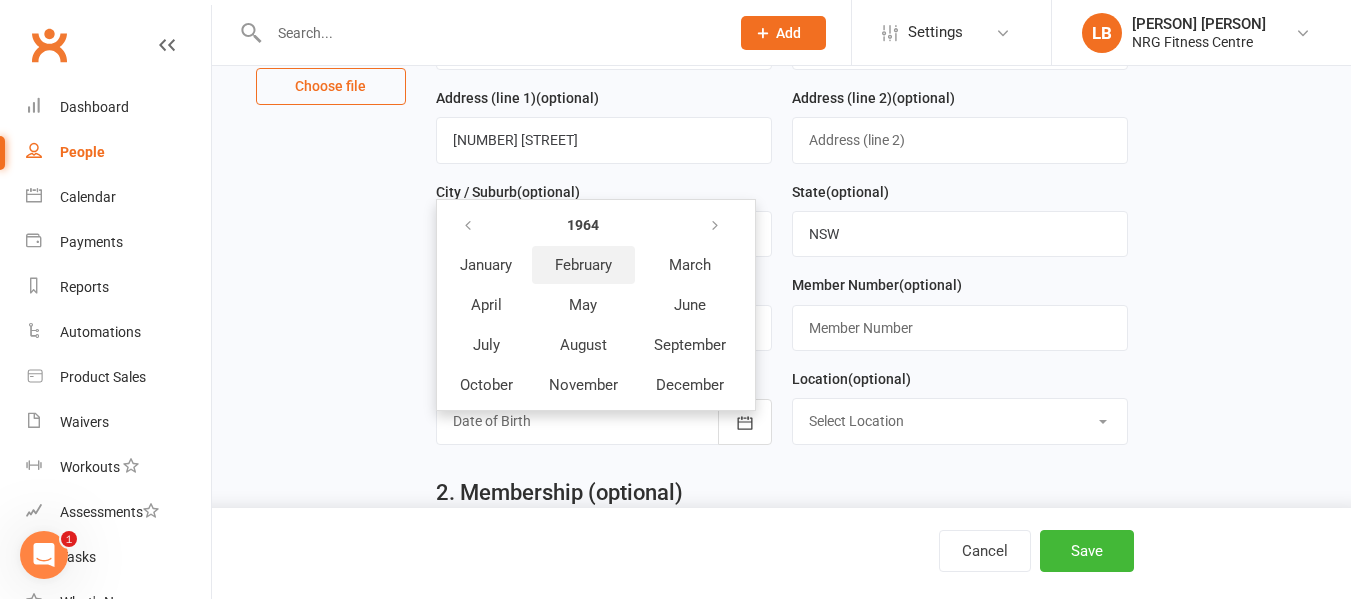 click on "February" at bounding box center [583, 265] 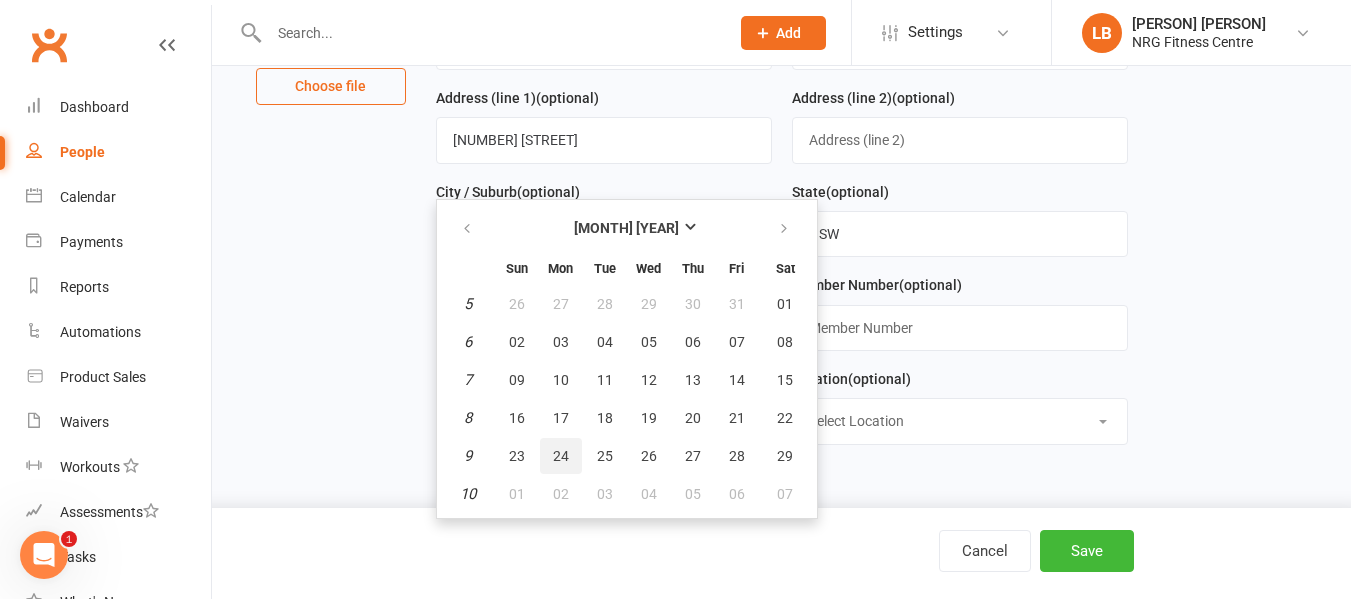 click on "24" at bounding box center (561, 456) 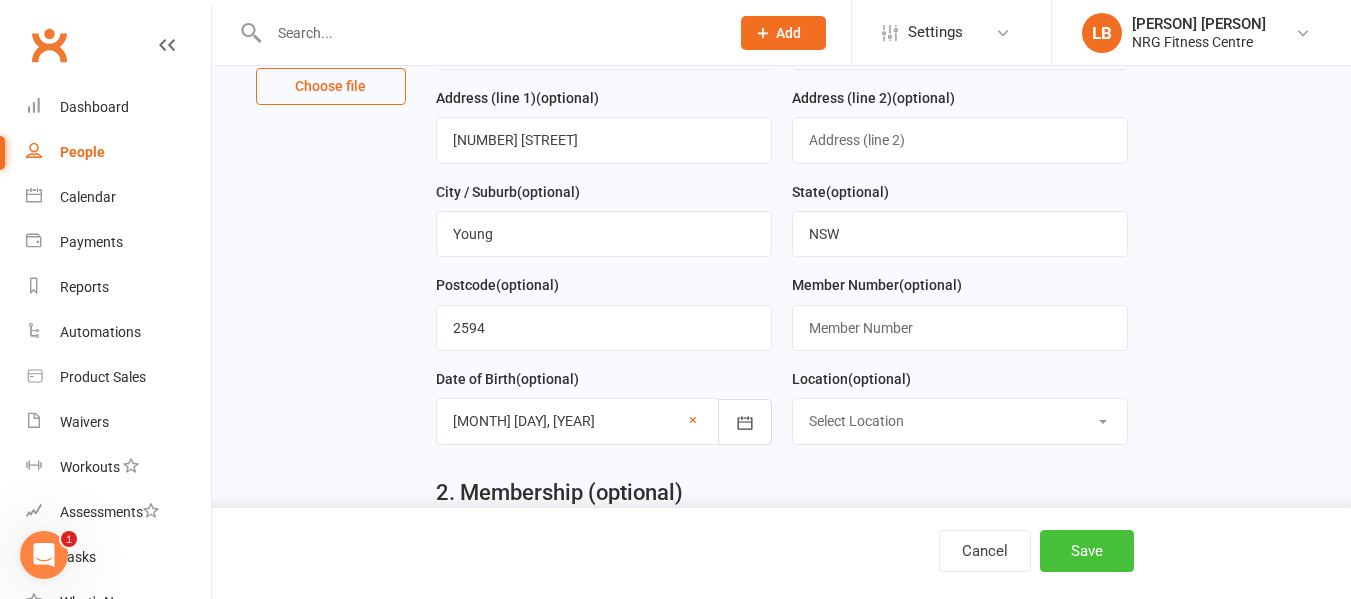 click on "Save" at bounding box center (1087, 551) 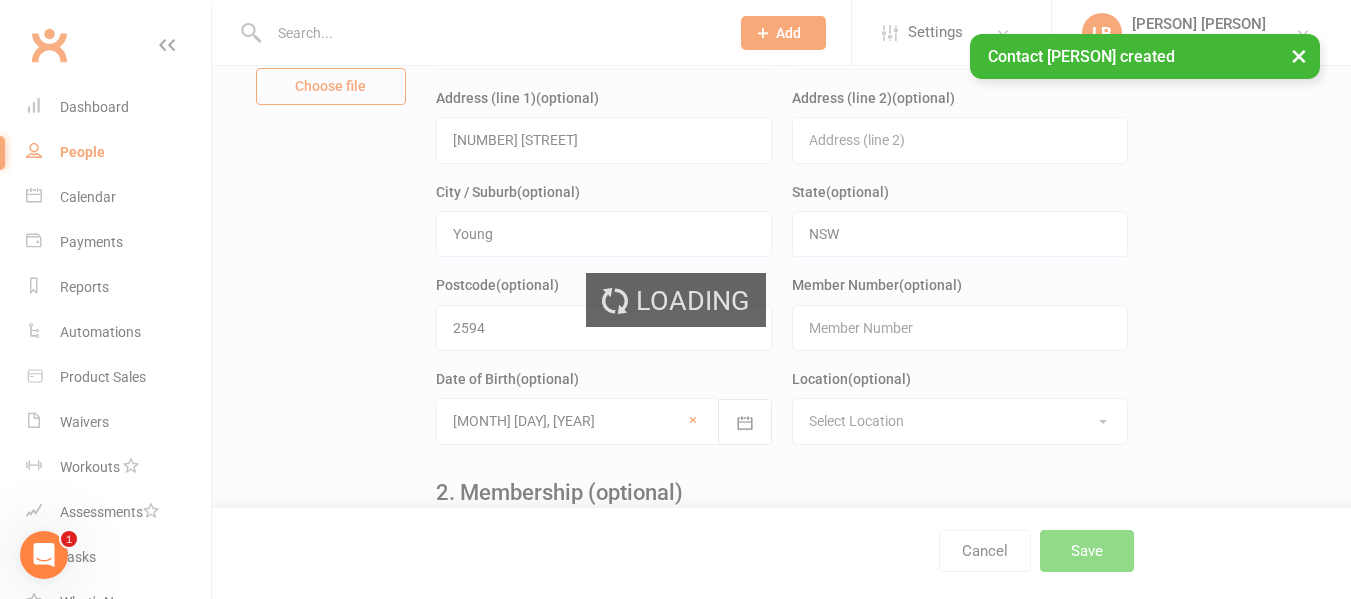 scroll, scrollTop: 0, scrollLeft: 0, axis: both 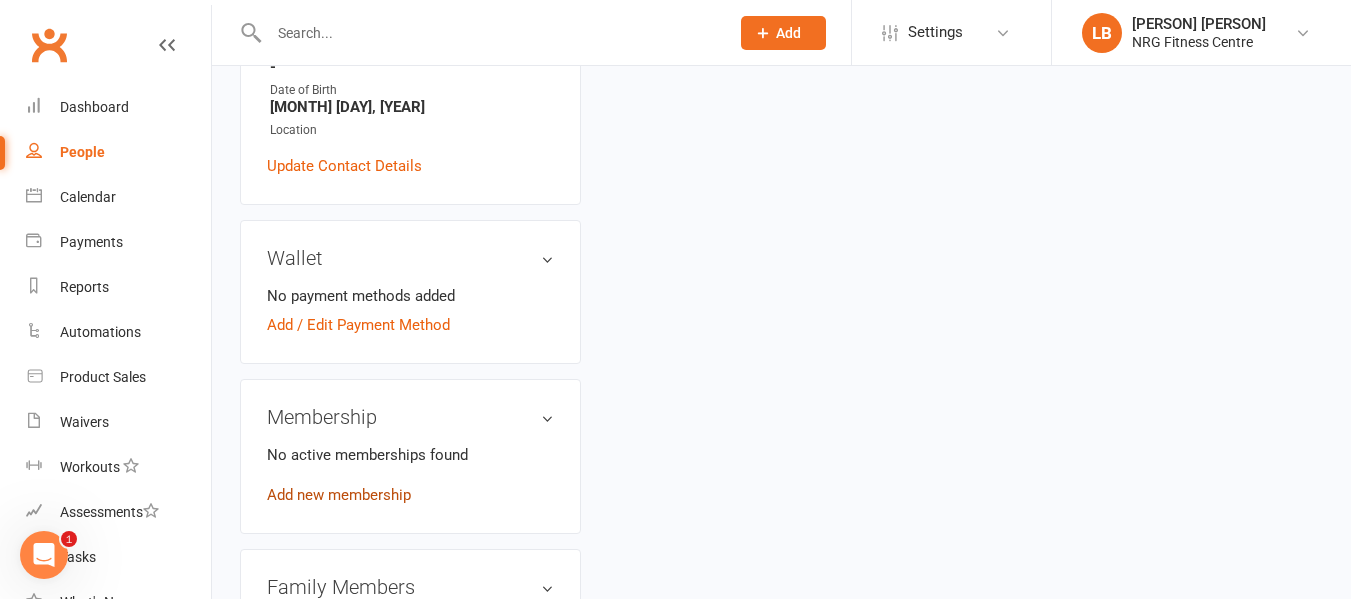 click on "Add new membership" at bounding box center (339, 495) 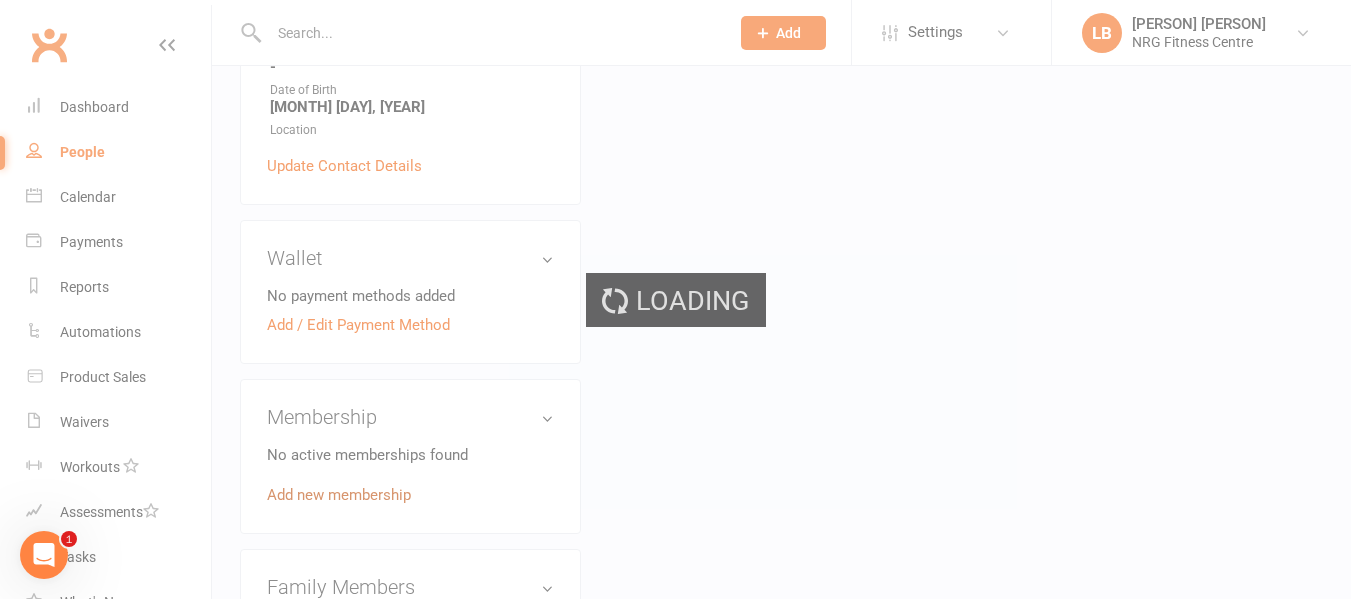 scroll, scrollTop: 0, scrollLeft: 0, axis: both 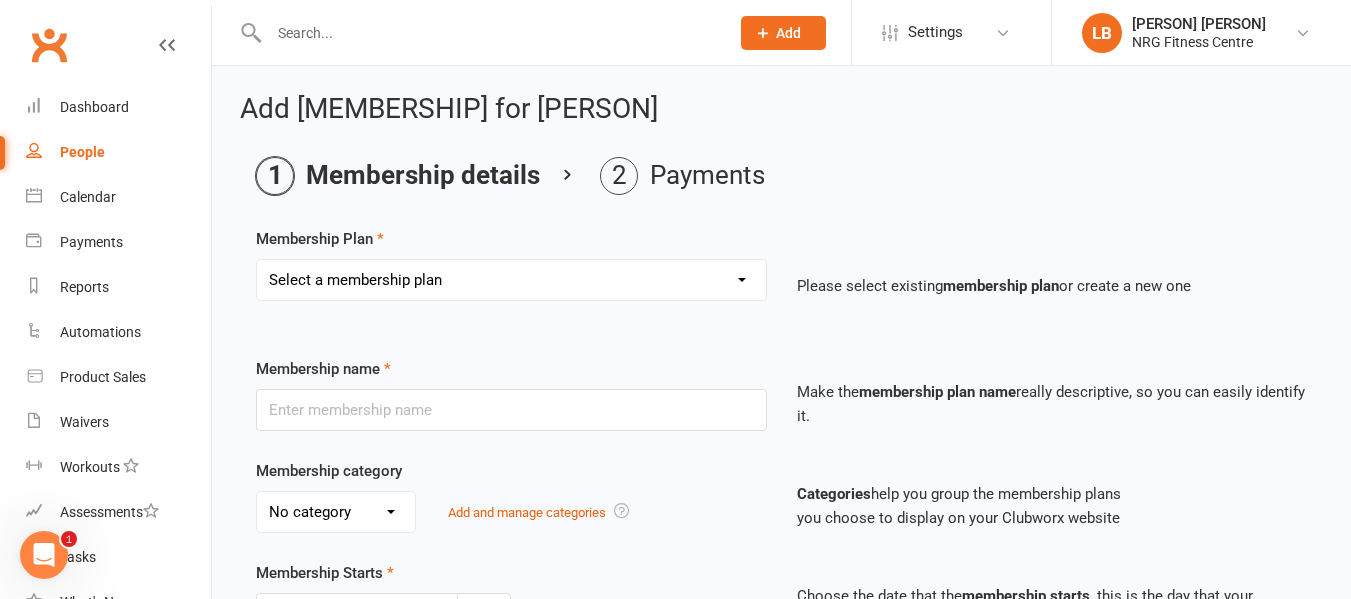 click on "Select a membership plan 1 Week Trial DD-12 Month UFN DD-12 Month UFN - JUNIOR DD-12 Month Fixed DD-12 Month Fixed - JUNIOR DD-No Fixed Term DD-No Fixed Term - JUNIOR 12 Month Upfront 12 Month Upfront - JUNIOR 6 Month 6 Month - JUNIOR 3 Month 3 Month - Student 2 Month 1 Month 2 Month - Student 1 Month - Student 2 Week 1 Week 10 Visit Pass 10 Visit Pass - Student Fitness Passport Fitness Passport - JUNIOR Family Member - No charge Family Member - No charge - JUNIOR PT 1 hour - 10 Pack PT 45 minute - 10 Pack PT60 - PAYG PT45 - PAYG PT30 - PAYG No Charge PT 30 minute - 10 Pack Childminding Book & Pay - Classes DD-12 Month - Winter Warmer DD-12 Month - Winter Warmer - JUNIOR PT 45 minute - 3 Pack PT 60 minute - 2 Pack PT 60 minute - 6 Pack" at bounding box center [511, 280] 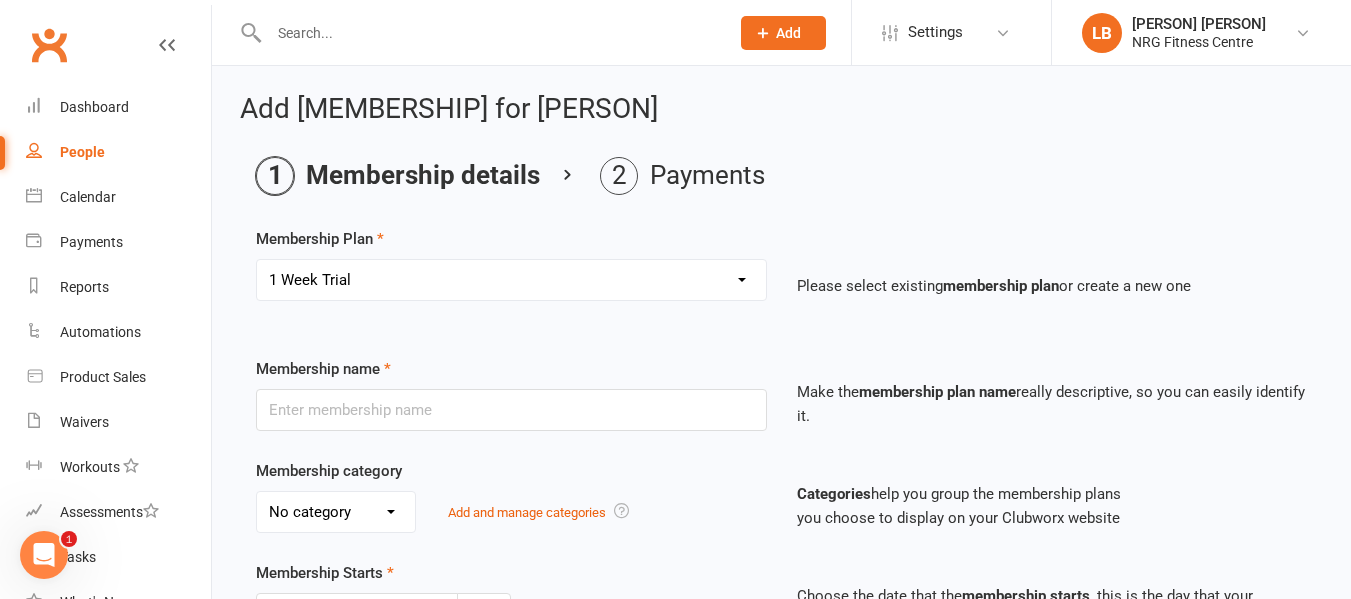 click on "Select a membership plan 1 Week Trial DD-12 Month UFN DD-12 Month UFN - JUNIOR DD-12 Month Fixed DD-12 Month Fixed - JUNIOR DD-No Fixed Term DD-No Fixed Term - JUNIOR 12 Month Upfront 12 Month Upfront - JUNIOR 6 Month 6 Month - JUNIOR 3 Month 3 Month - Student 2 Month 1 Month 2 Month - Student 1 Month - Student 2 Week 1 Week 10 Visit Pass 10 Visit Pass - Student Fitness Passport Fitness Passport - JUNIOR Family Member - No charge Family Member - No charge - JUNIOR PT 1 hour - 10 Pack PT 45 minute - 10 Pack PT60 - PAYG PT45 - PAYG PT30 - PAYG No Charge PT 30 minute - 10 Pack Childminding Book & Pay - Classes DD-12 Month - Winter Warmer DD-12 Month - Winter Warmer - JUNIOR PT 45 minute - 3 Pack PT 60 minute - 2 Pack PT 60 minute - 6 Pack" at bounding box center (511, 280) 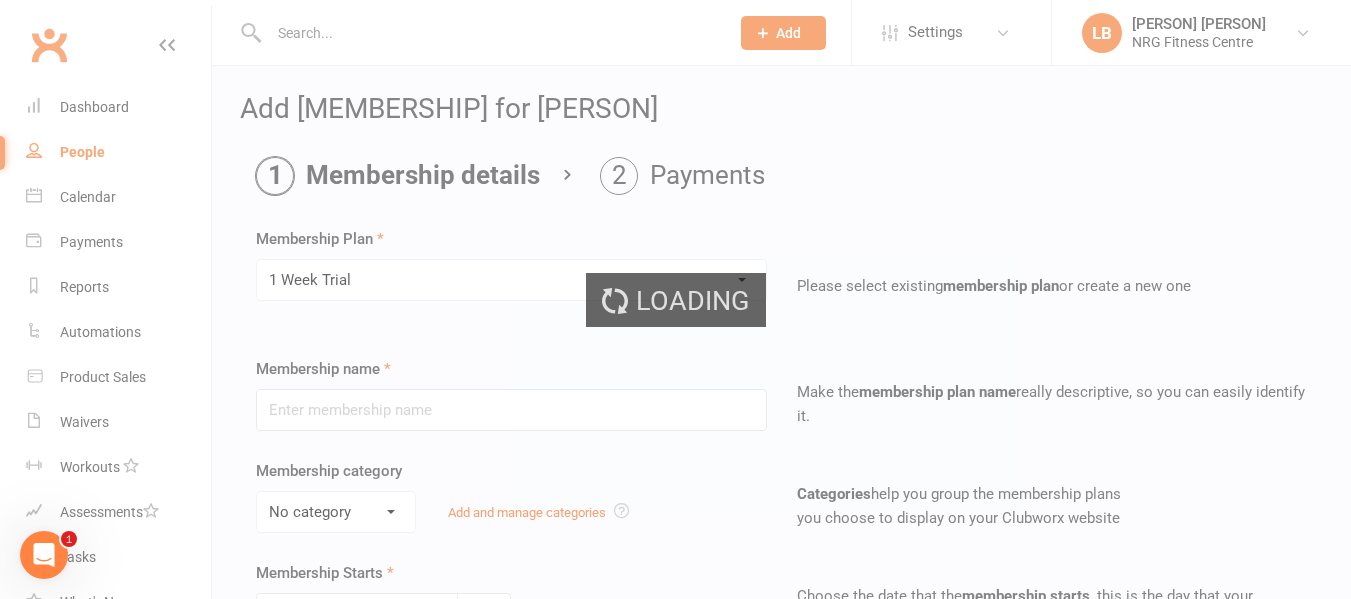 type on "1 Week Trial" 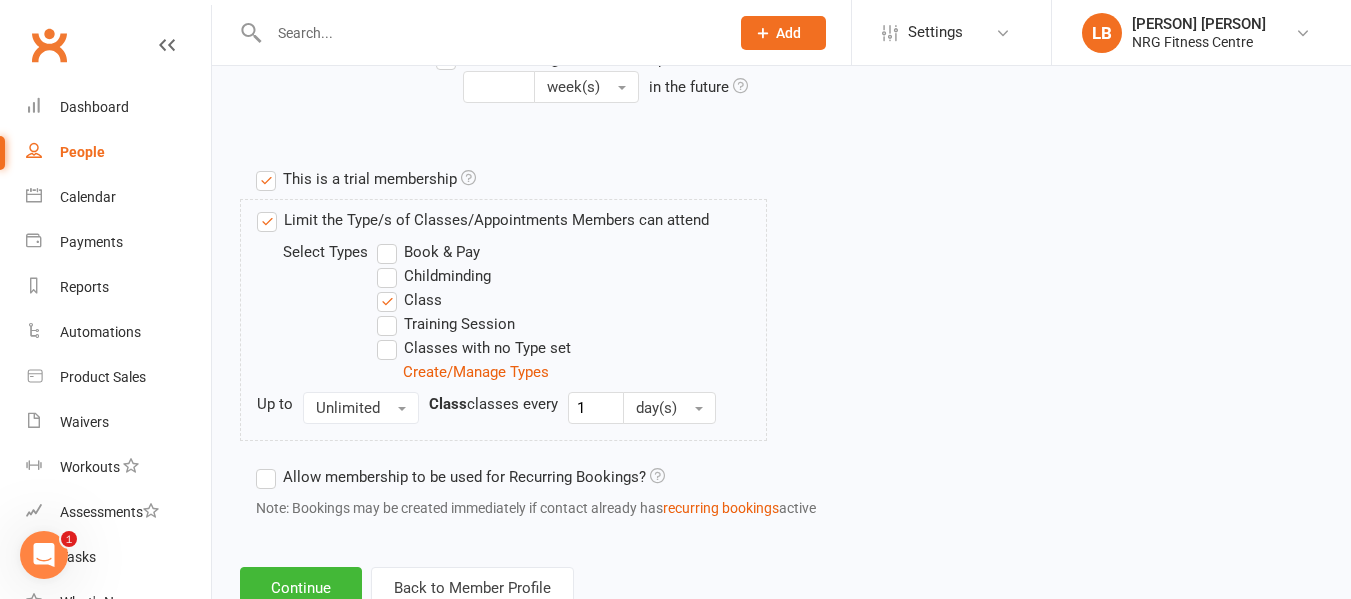 scroll, scrollTop: 968, scrollLeft: 0, axis: vertical 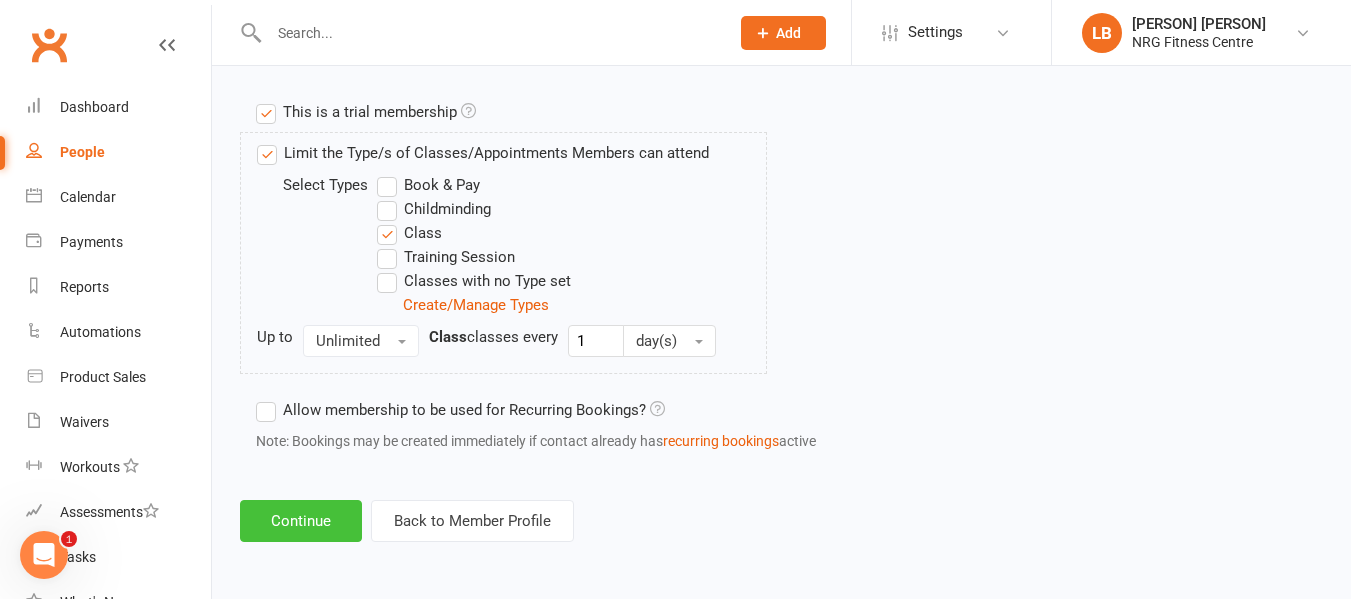 click on "Continue" at bounding box center [301, 521] 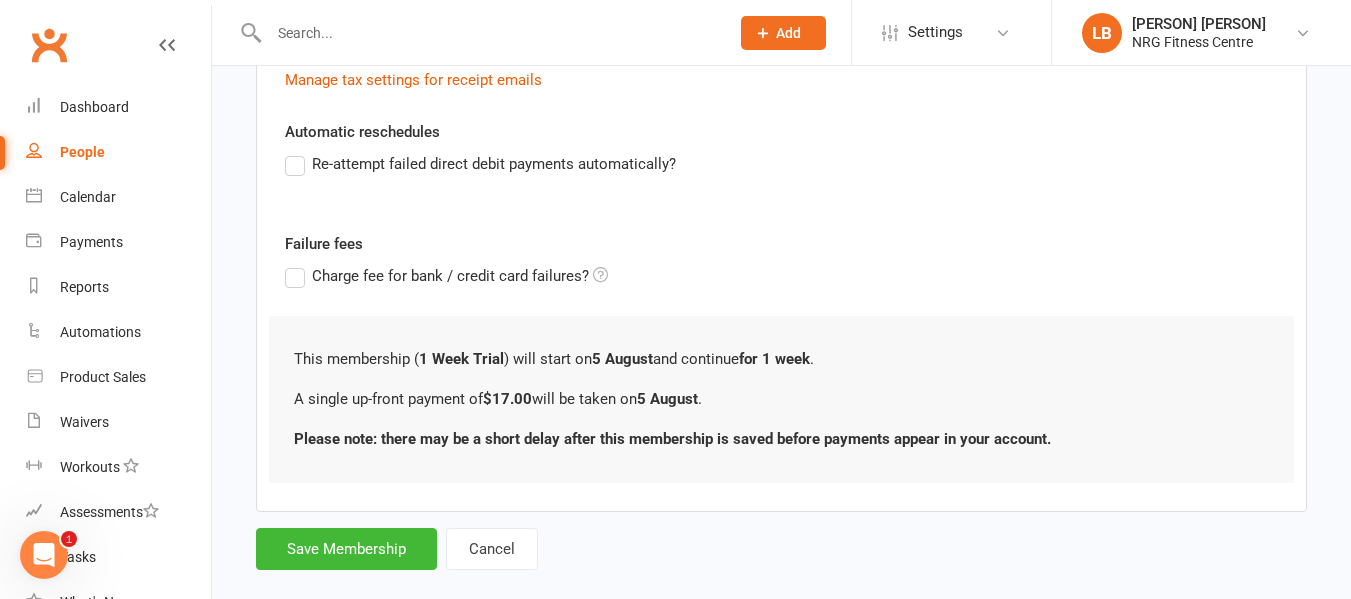 scroll, scrollTop: 490, scrollLeft: 0, axis: vertical 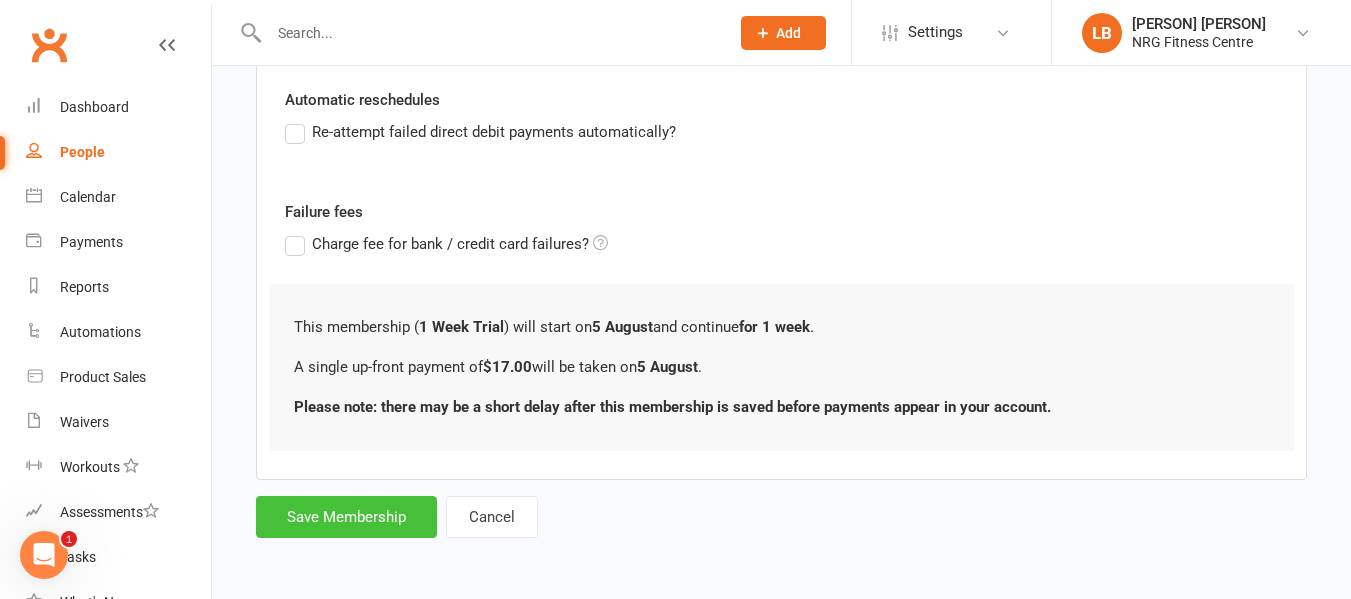 click on "Save Membership" at bounding box center [346, 517] 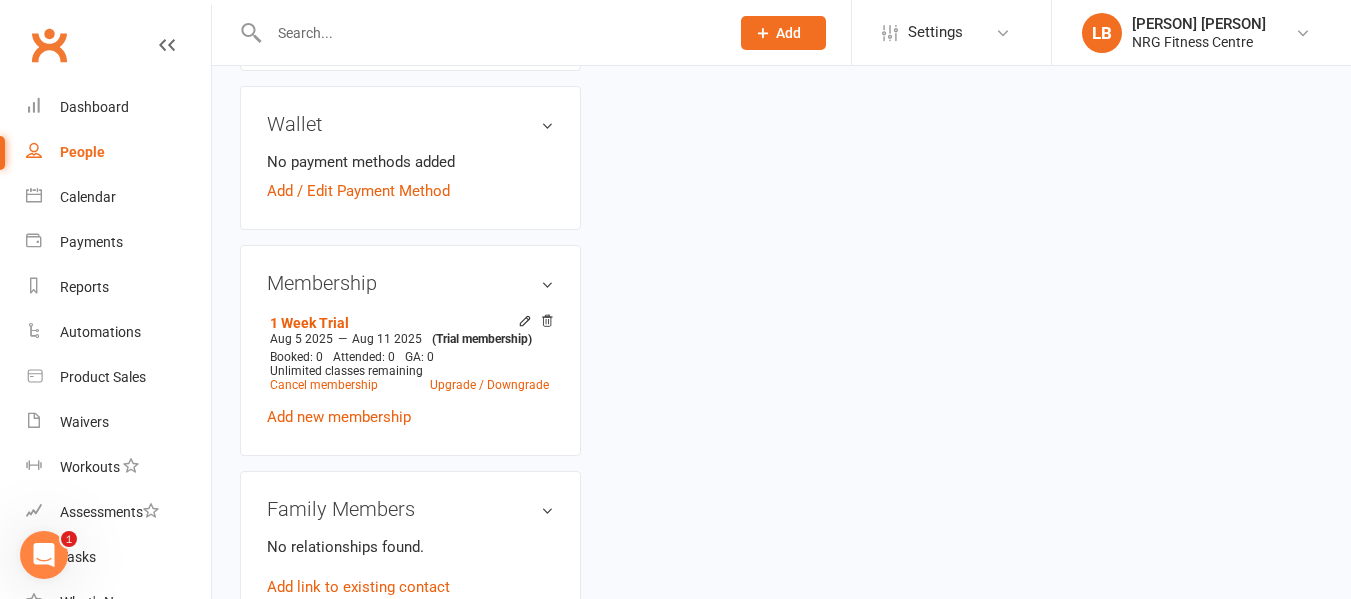 scroll, scrollTop: 700, scrollLeft: 0, axis: vertical 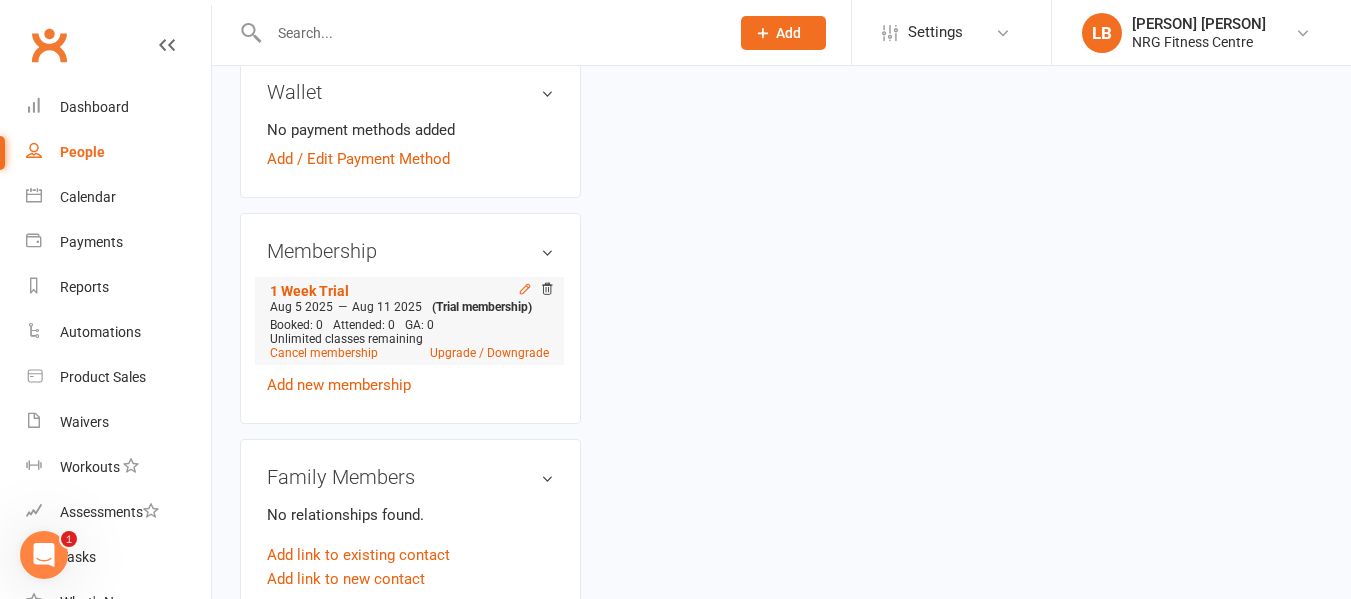 click 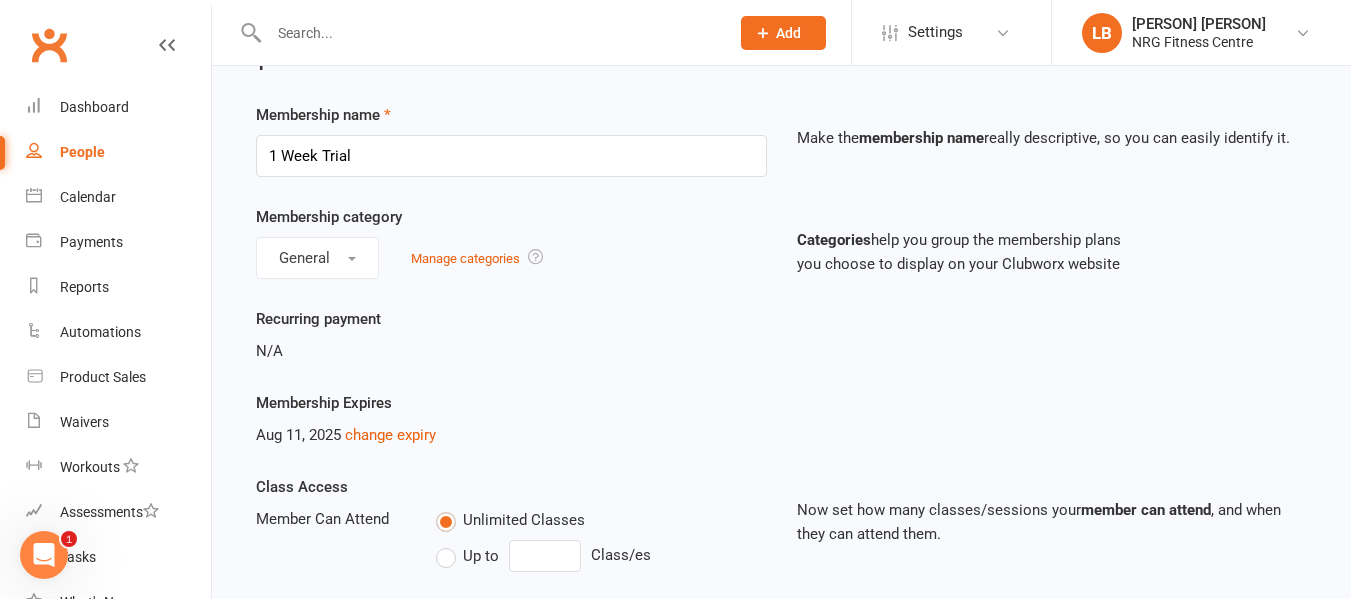 scroll, scrollTop: 100, scrollLeft: 0, axis: vertical 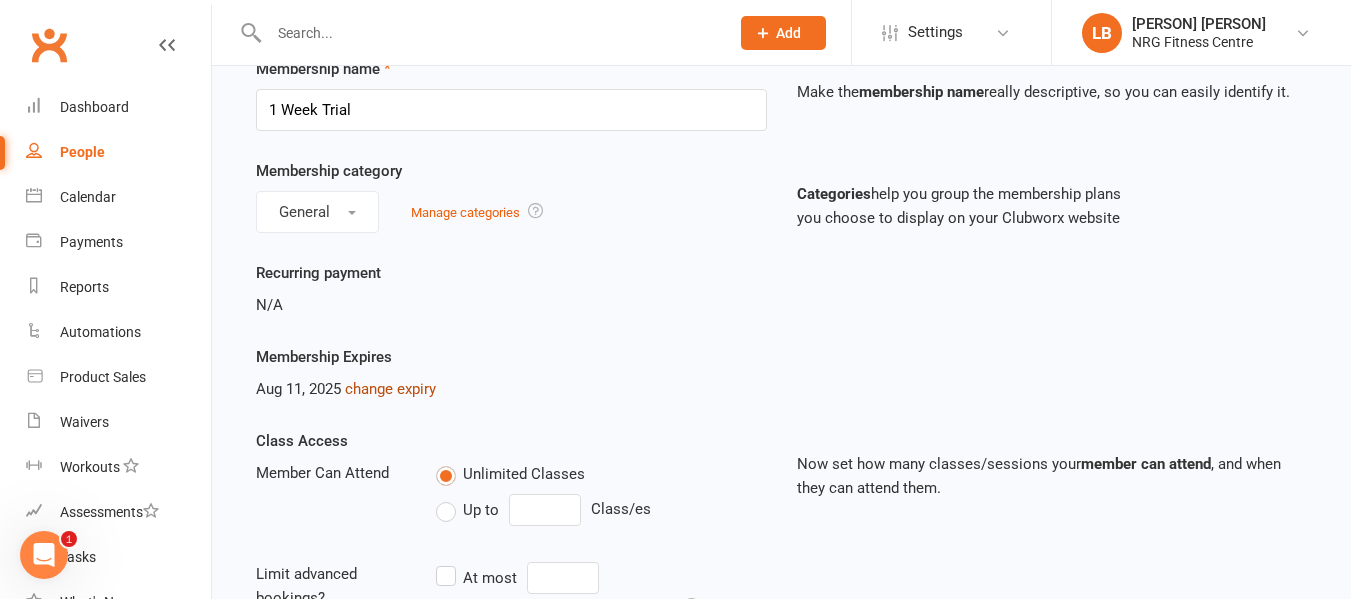 click on "change expiry" at bounding box center [390, 389] 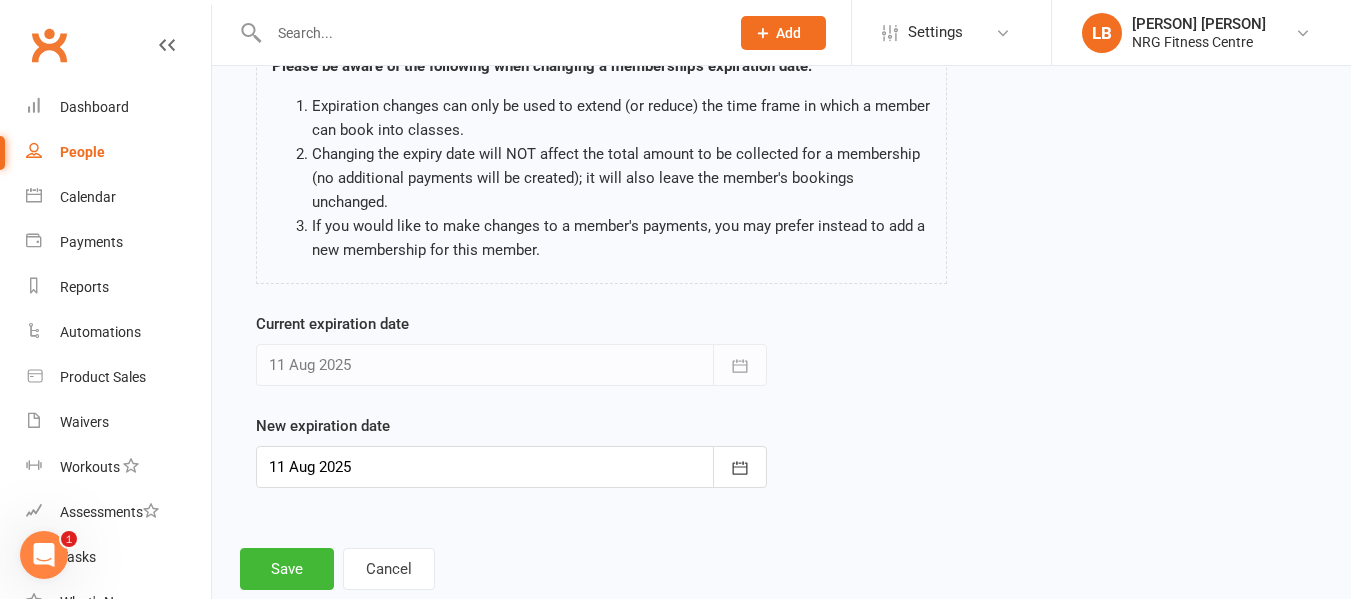 scroll, scrollTop: 178, scrollLeft: 0, axis: vertical 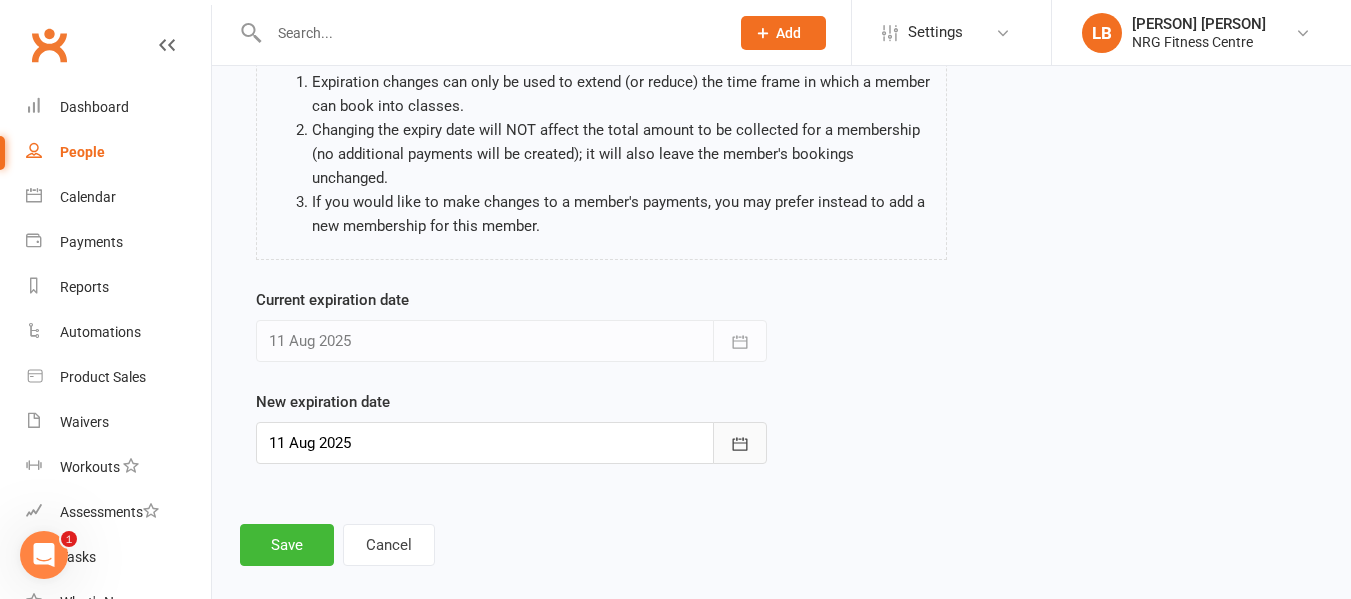 click 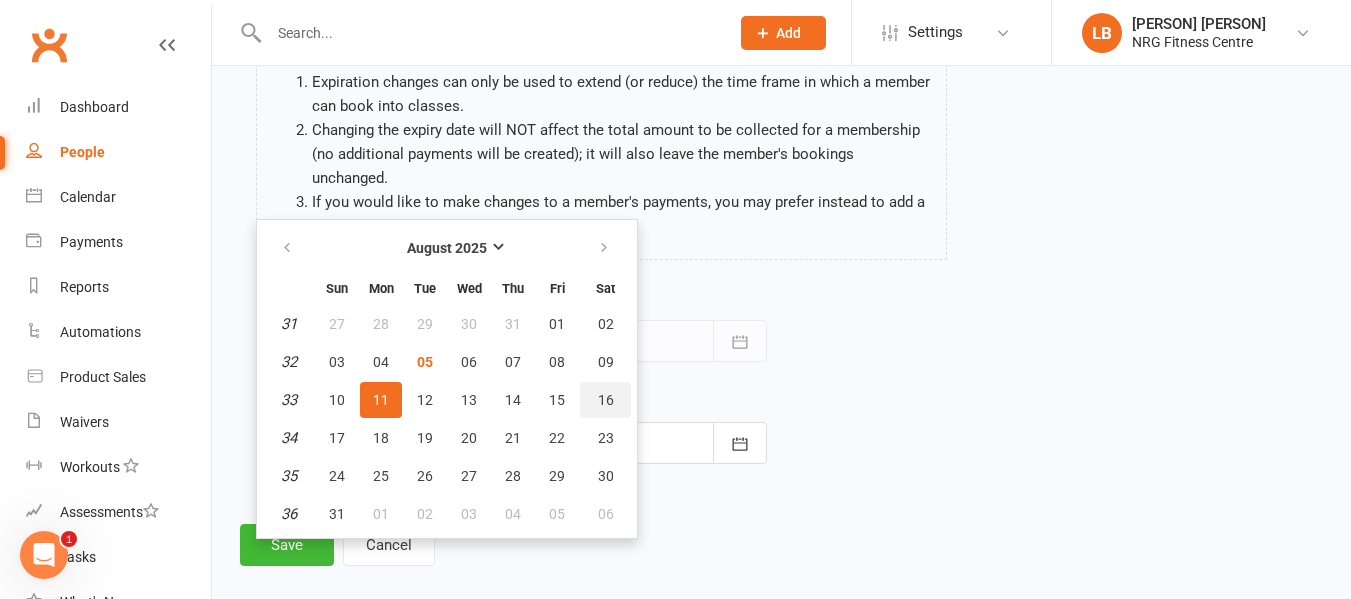 click on "16" at bounding box center (606, 400) 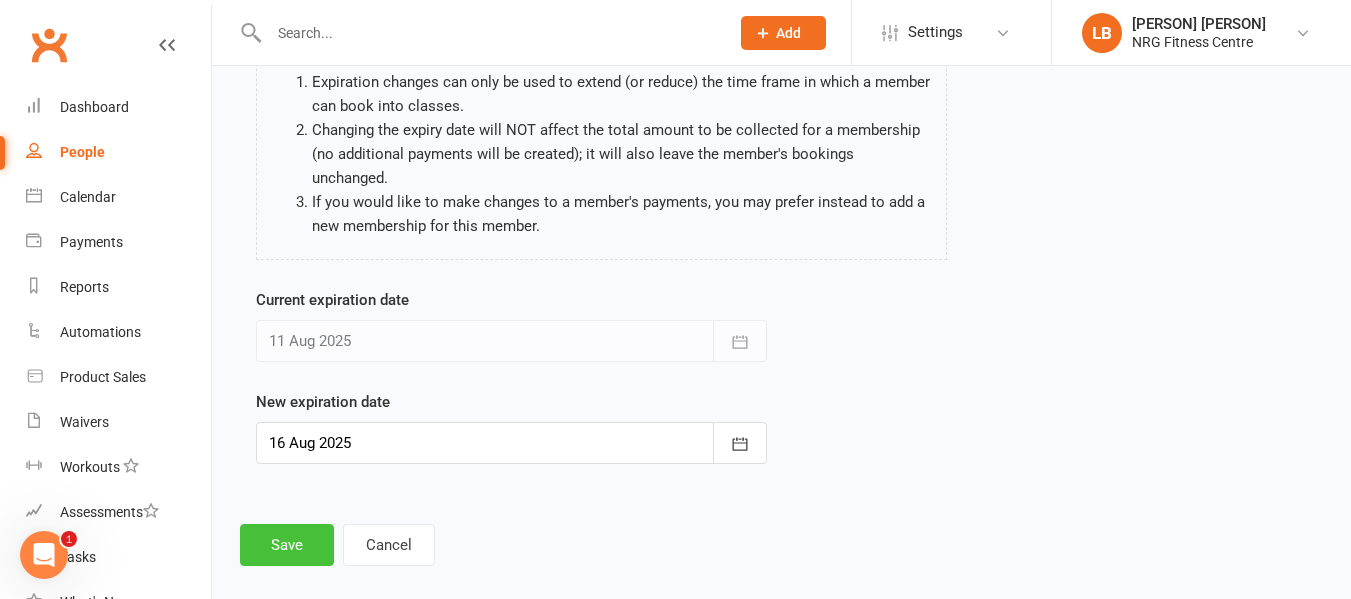 click on "Save" at bounding box center [287, 545] 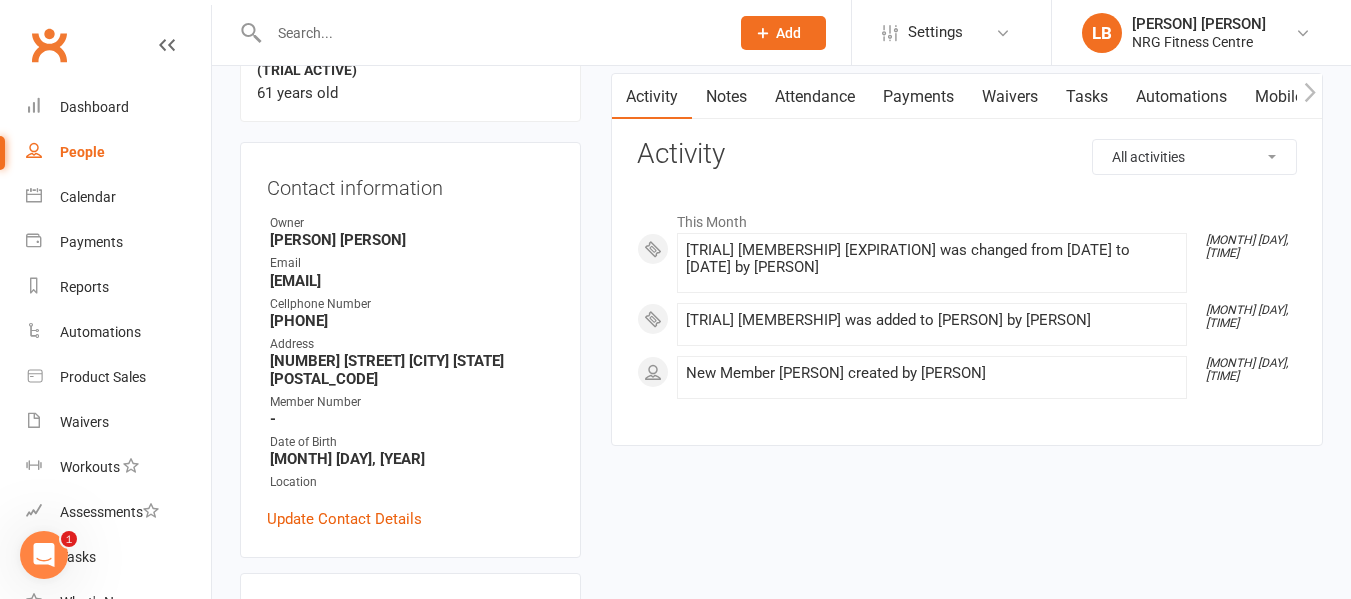 scroll, scrollTop: 0, scrollLeft: 0, axis: both 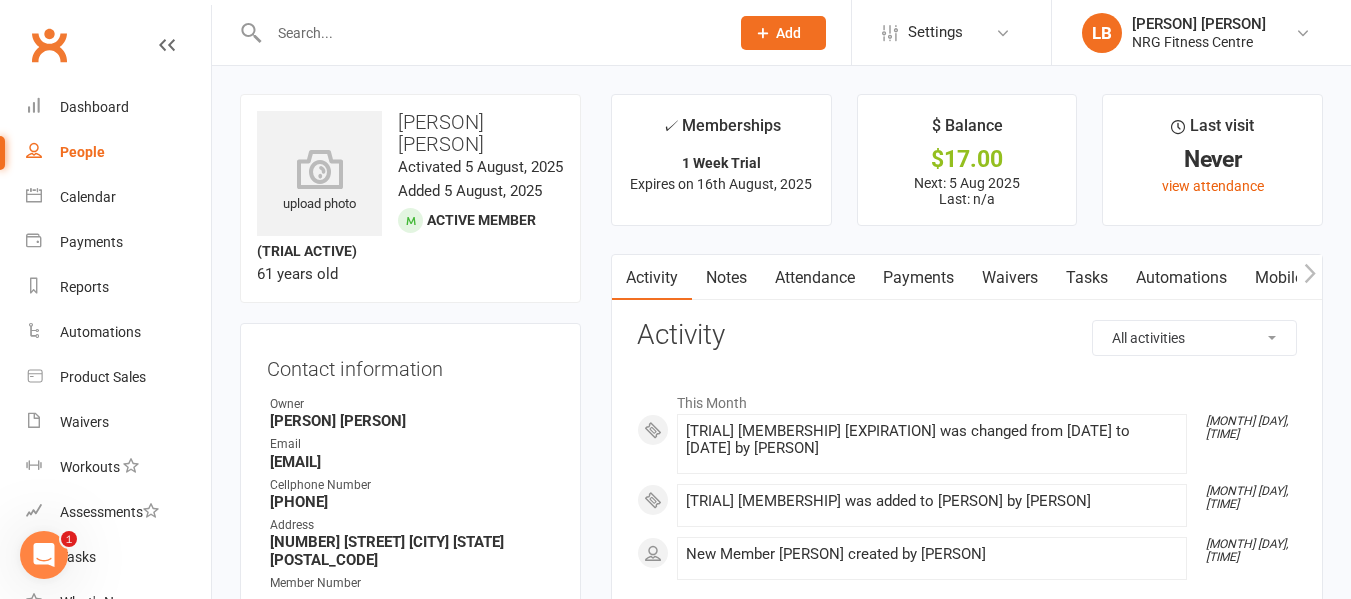 click on "Payments" at bounding box center (918, 278) 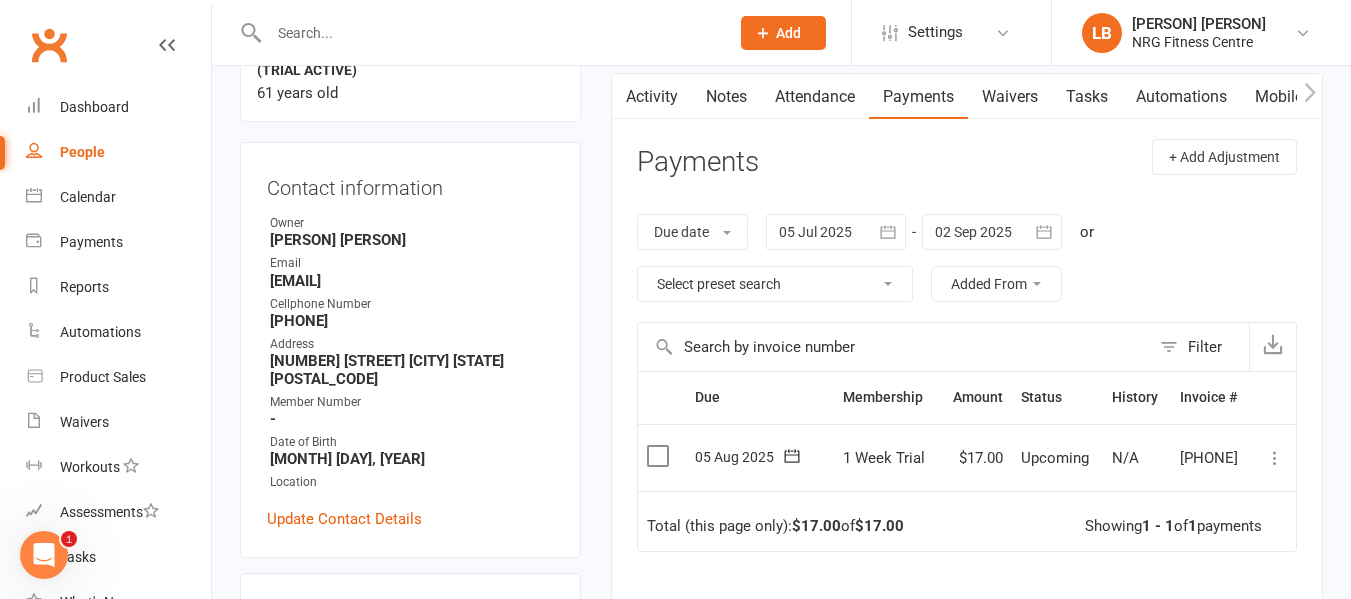 scroll, scrollTop: 200, scrollLeft: 0, axis: vertical 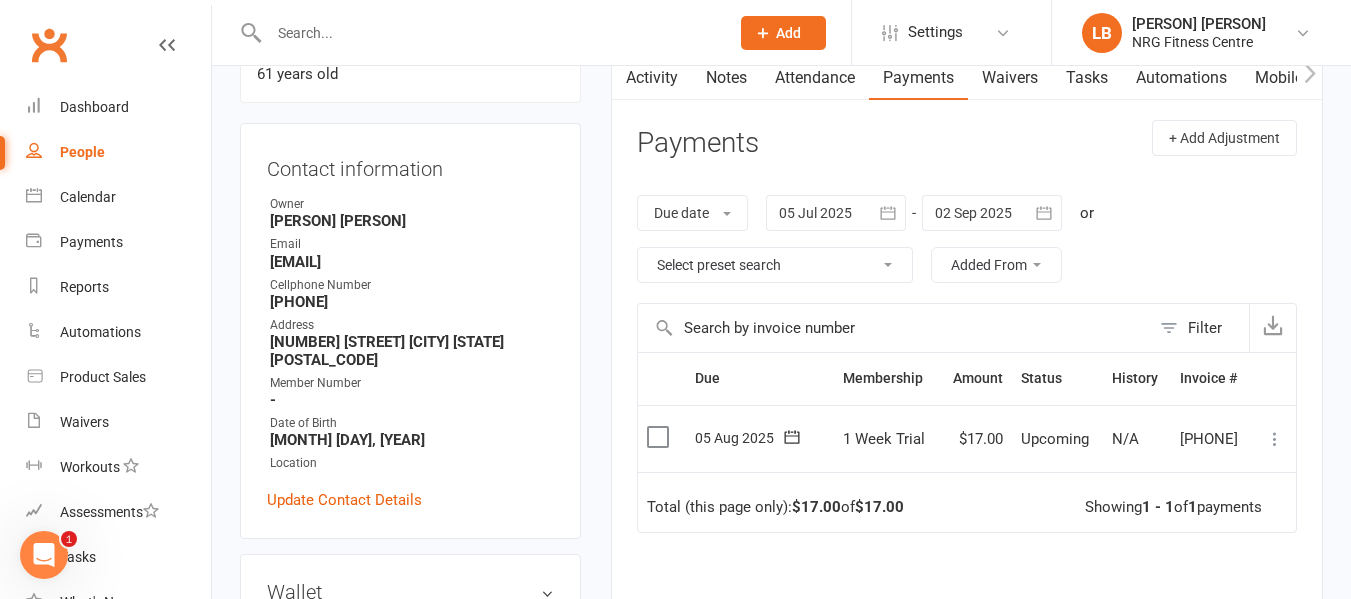click at bounding box center [1275, 439] 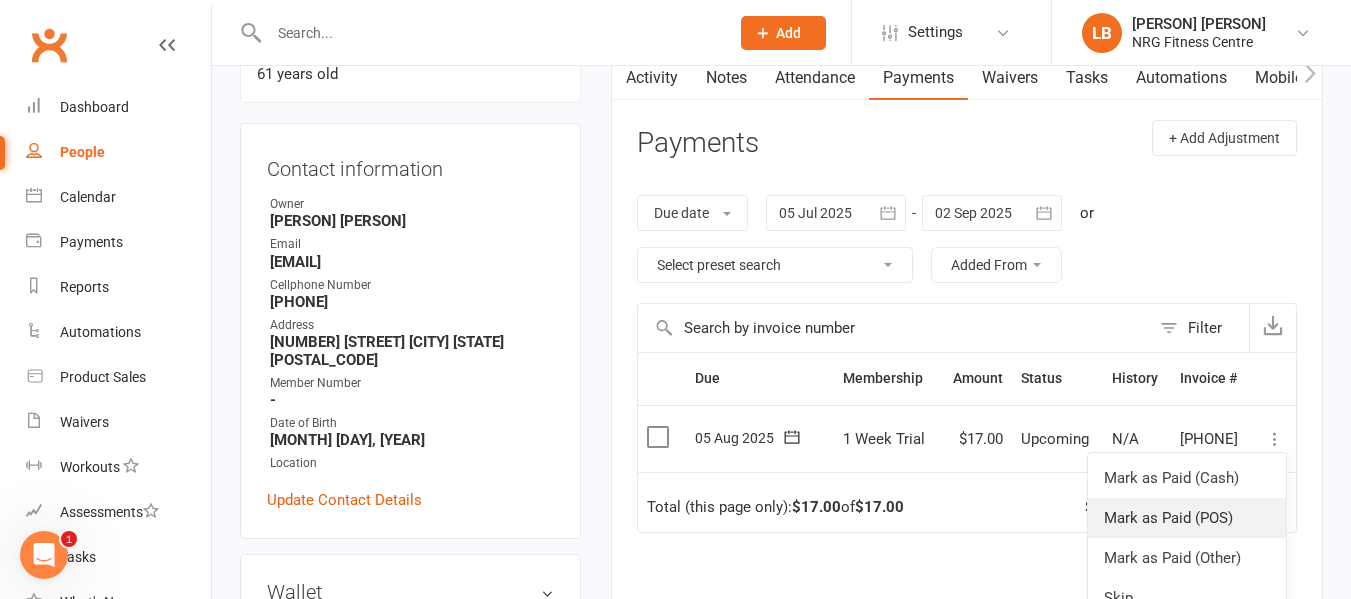 click on "Mark as Paid (POS)" at bounding box center (1187, 518) 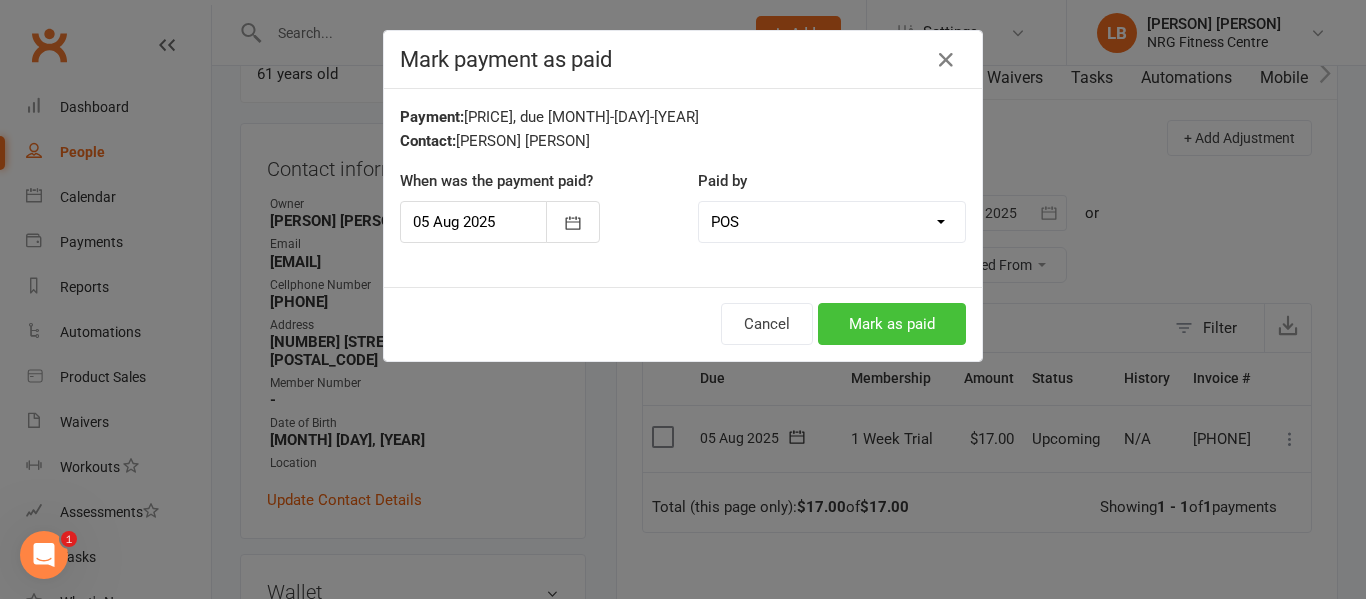 click on "Mark as paid" at bounding box center (892, 324) 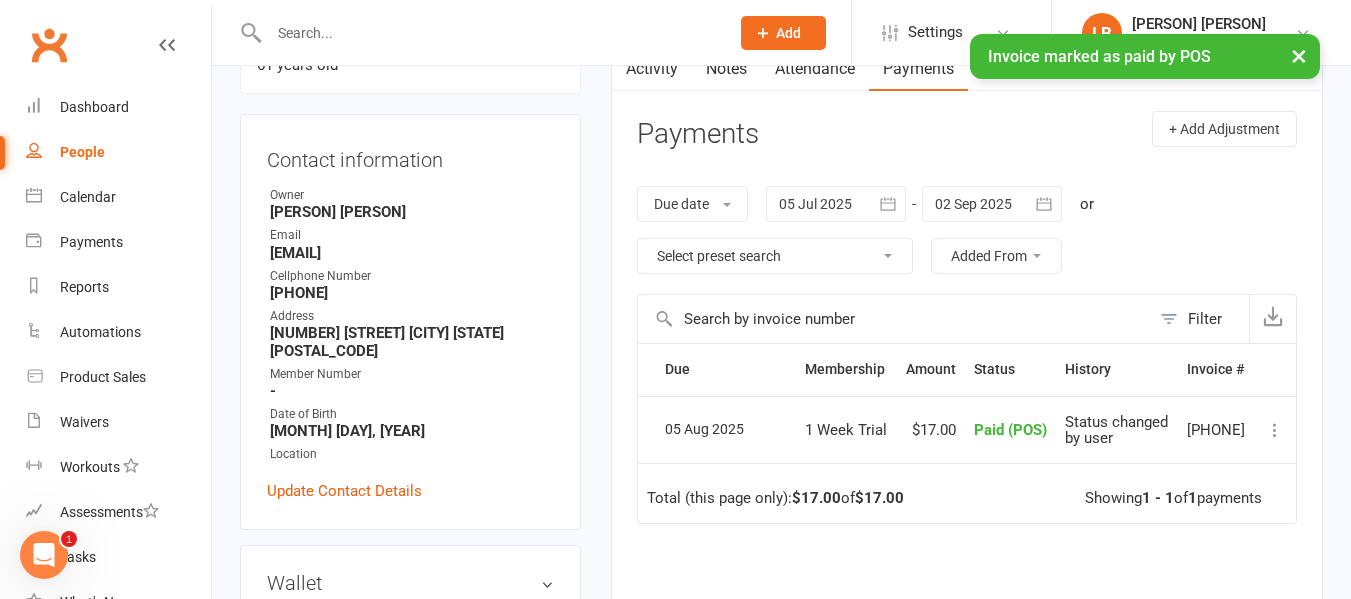 scroll, scrollTop: 0, scrollLeft: 0, axis: both 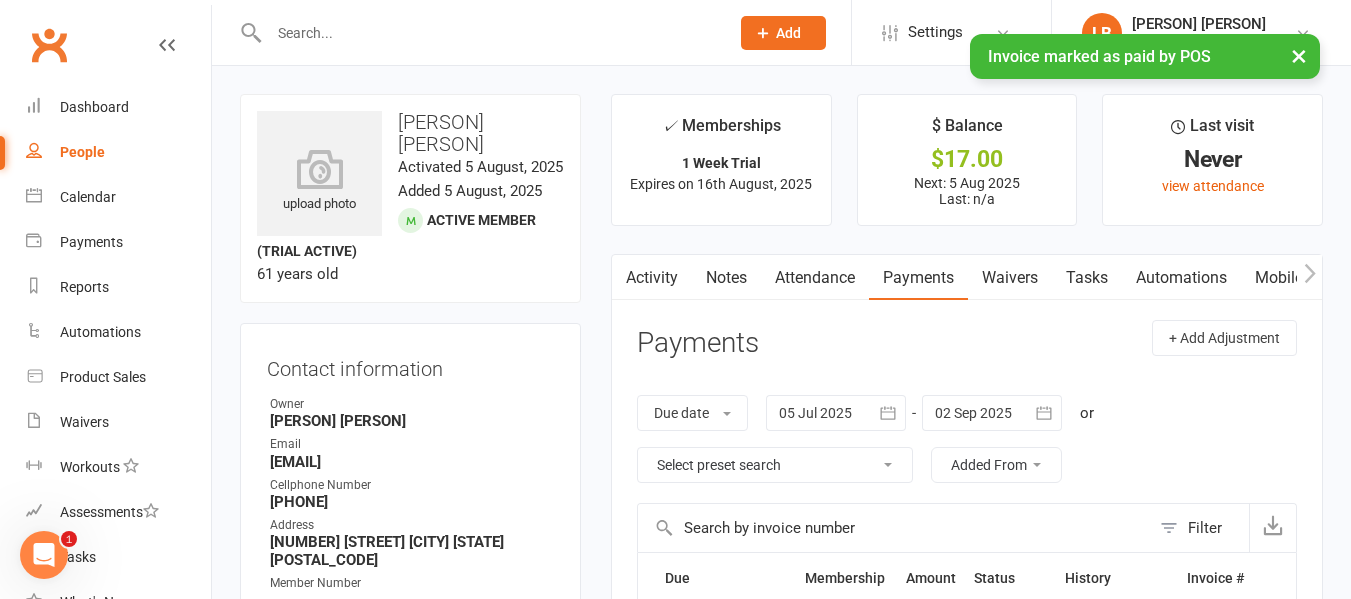 click on "× Invoice marked as paid by POS" at bounding box center (662, 34) 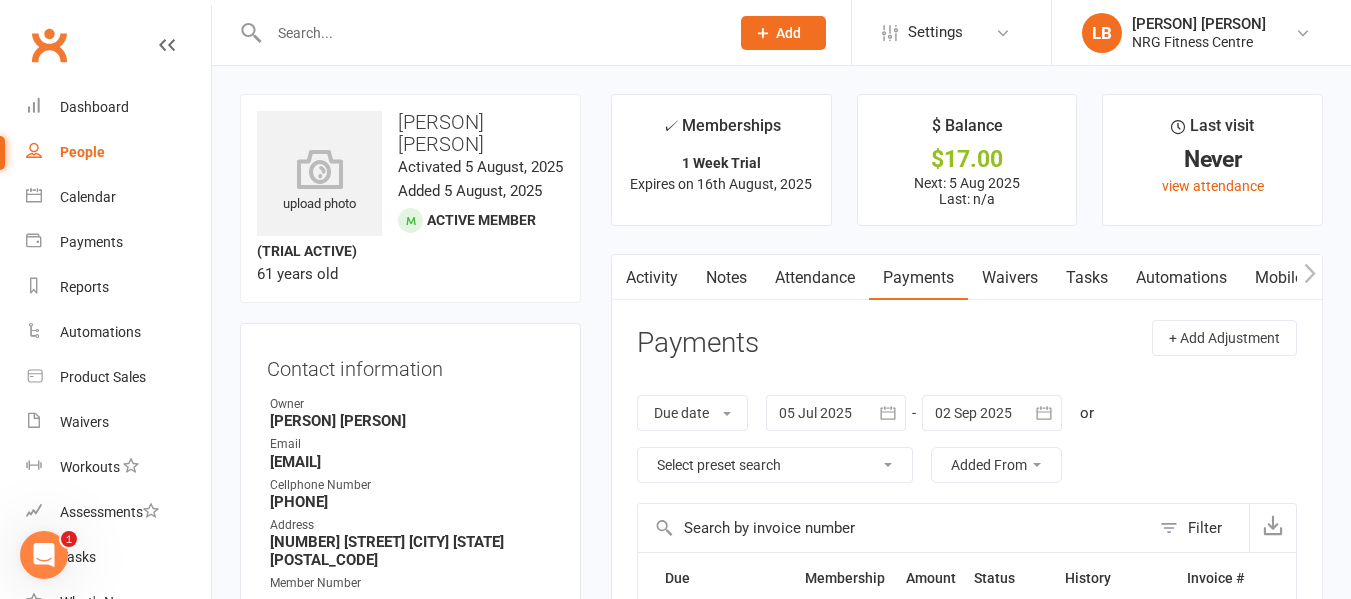 click at bounding box center [489, 33] 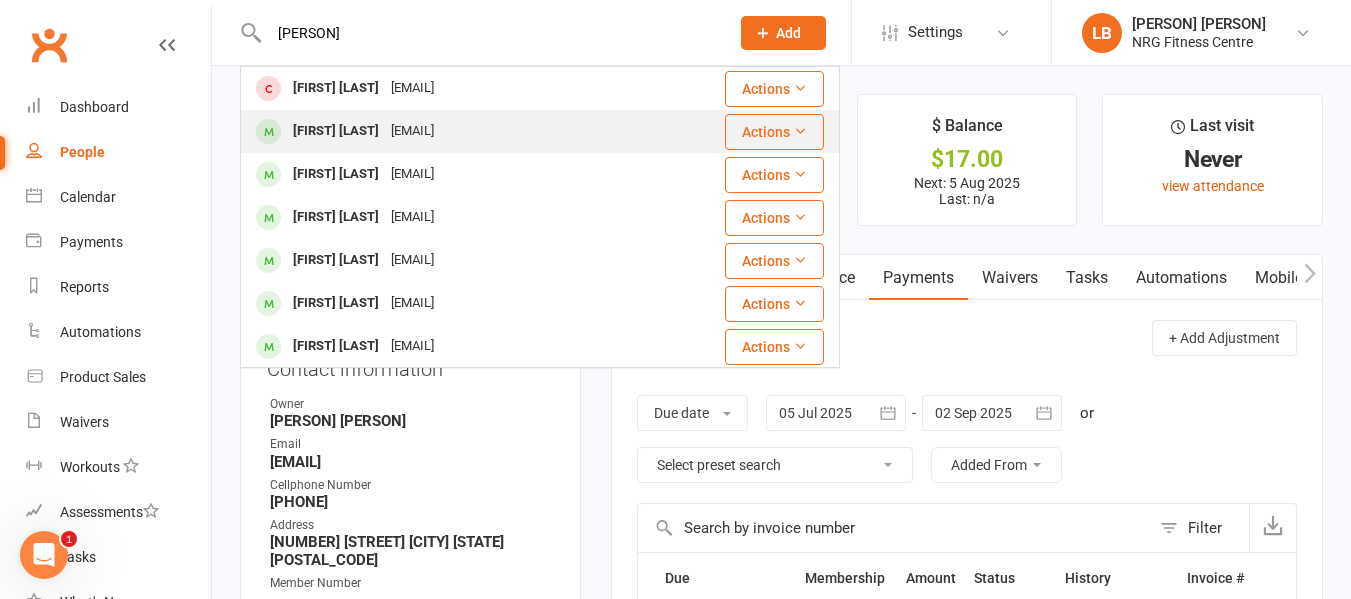 type on "[PERSON]" 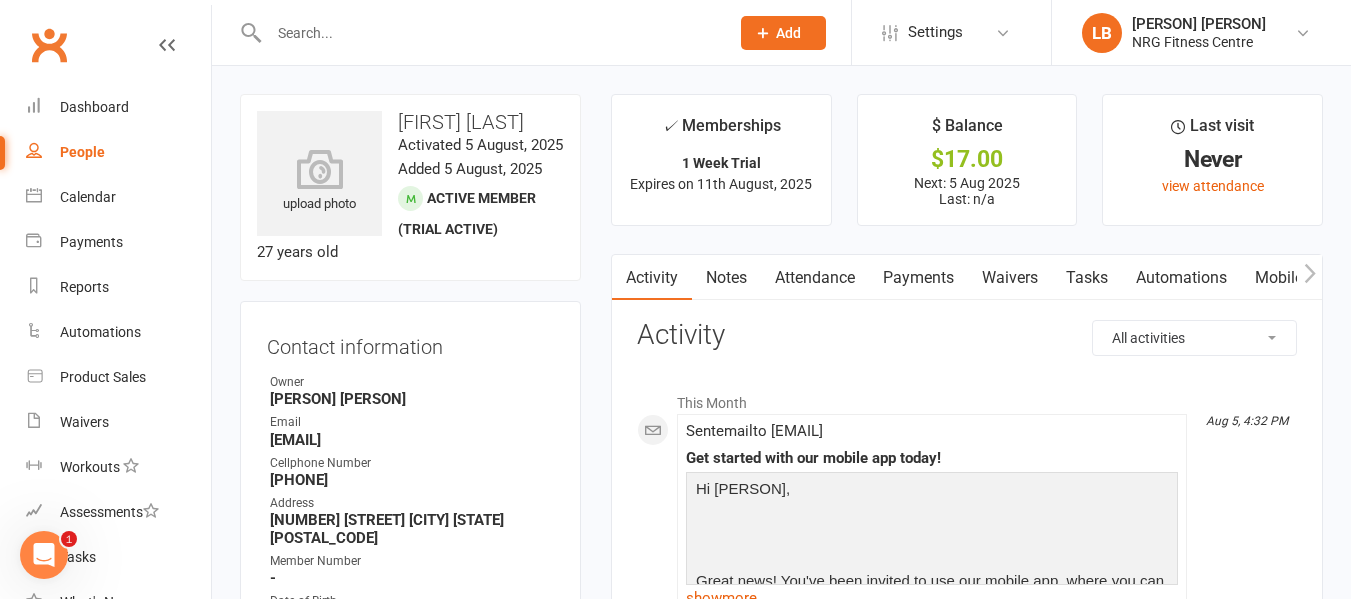 click on "Payments" at bounding box center (918, 278) 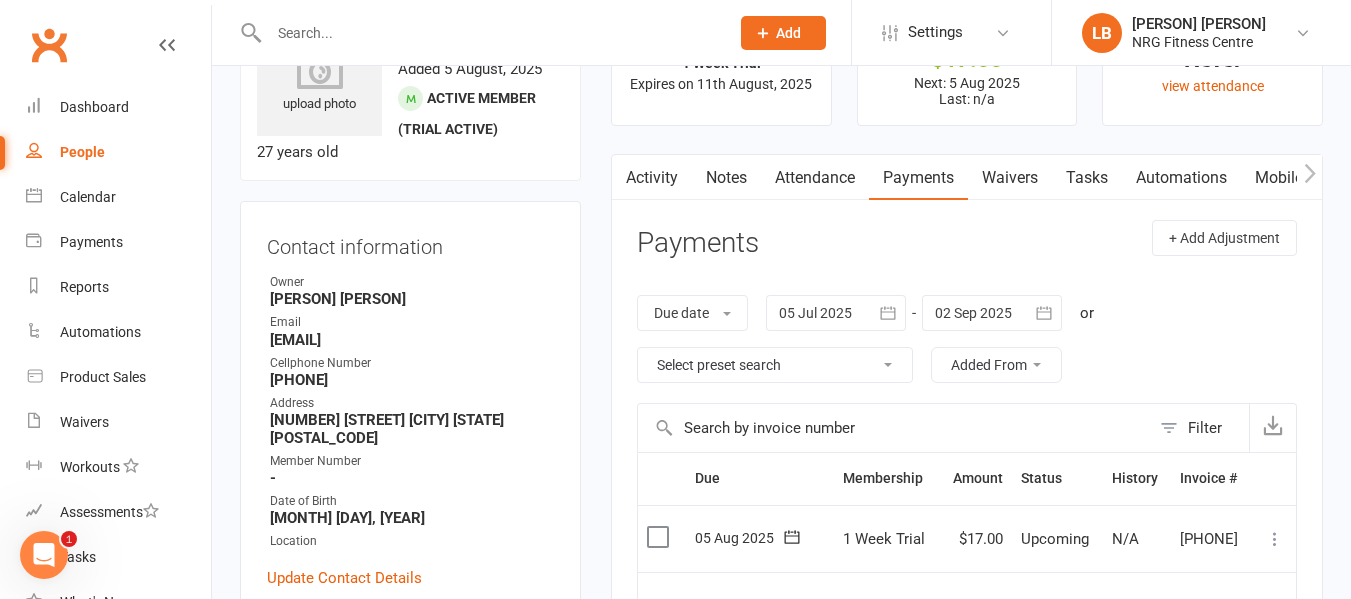 scroll, scrollTop: 200, scrollLeft: 0, axis: vertical 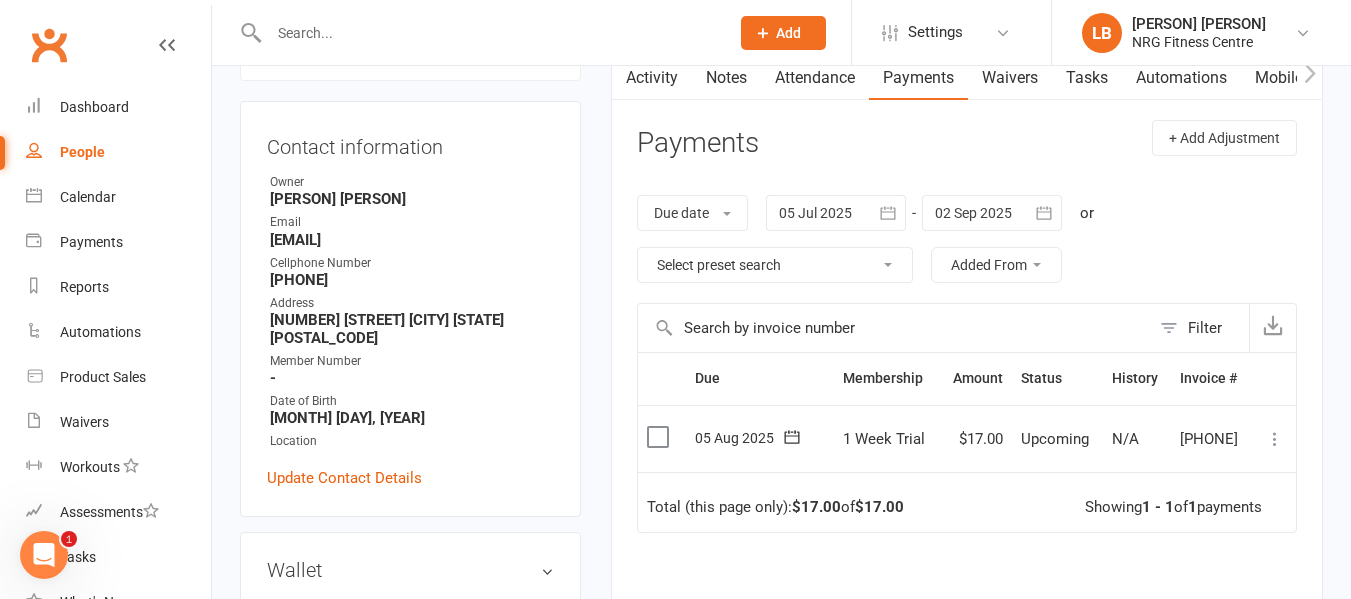 click at bounding box center [1275, 439] 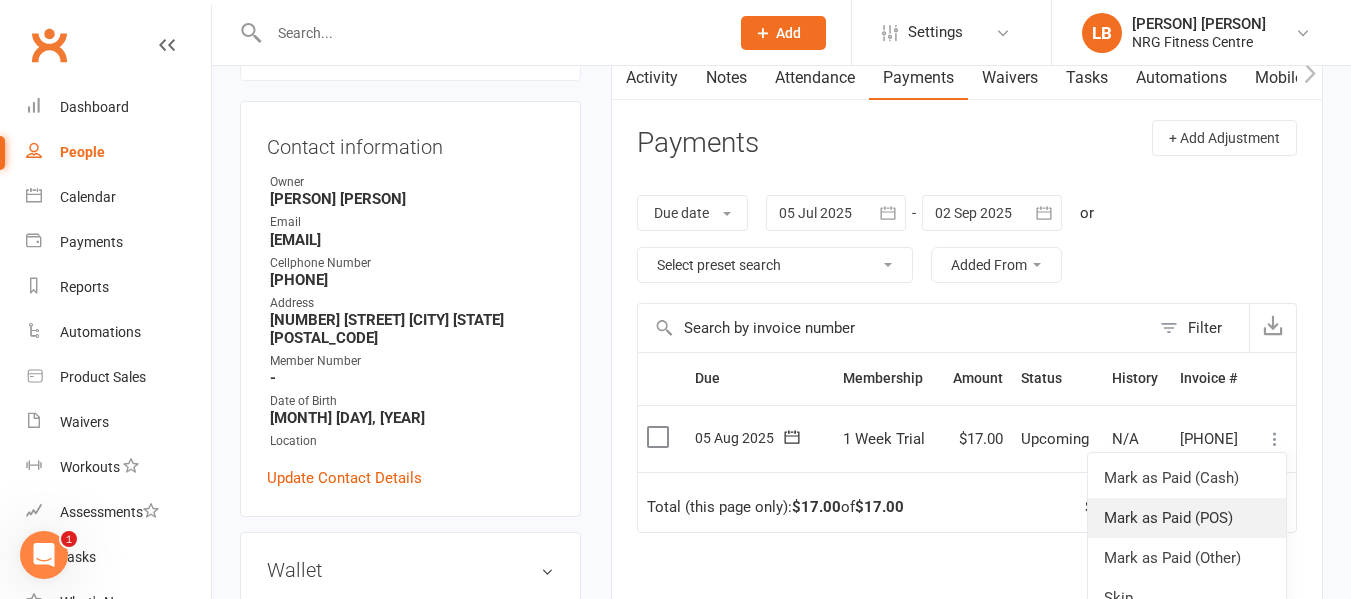 click on "Mark as Paid (POS)" at bounding box center (1187, 518) 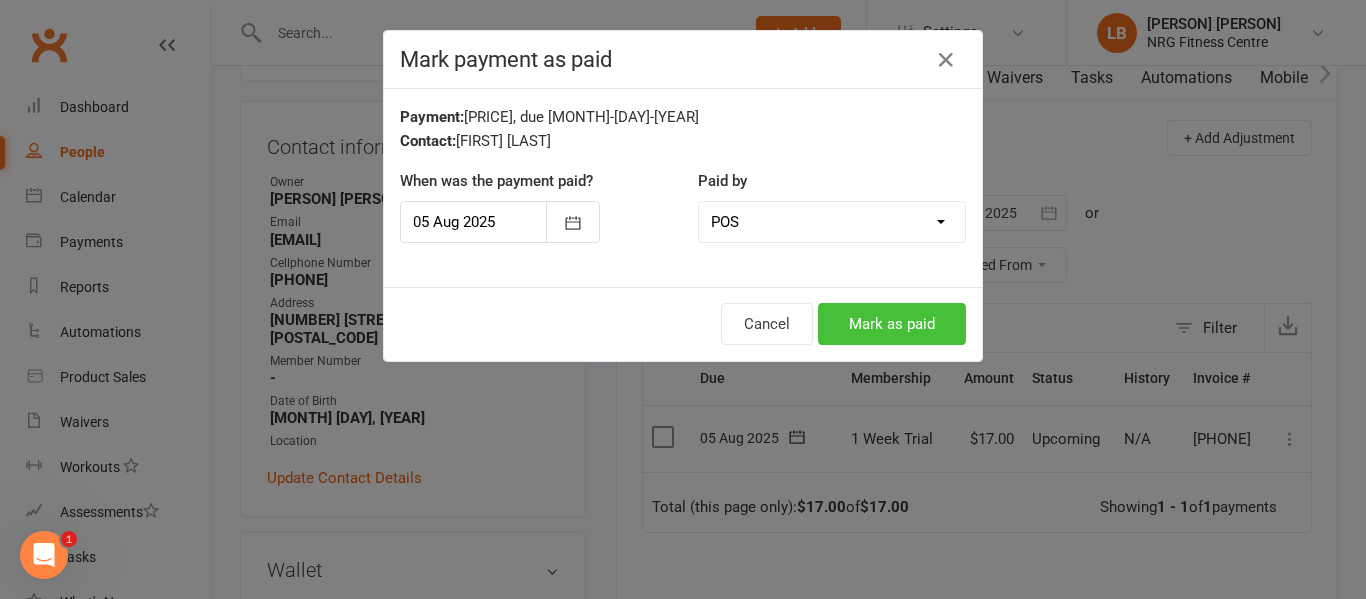 click on "Mark as paid" at bounding box center (892, 324) 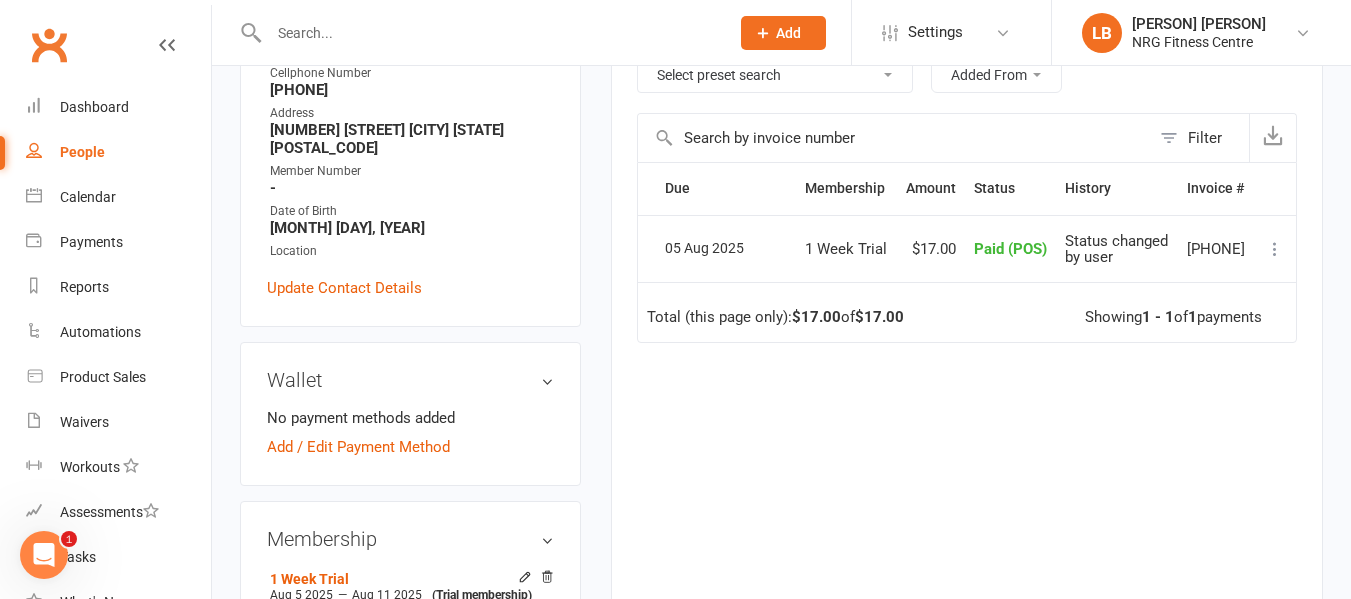 scroll, scrollTop: 400, scrollLeft: 0, axis: vertical 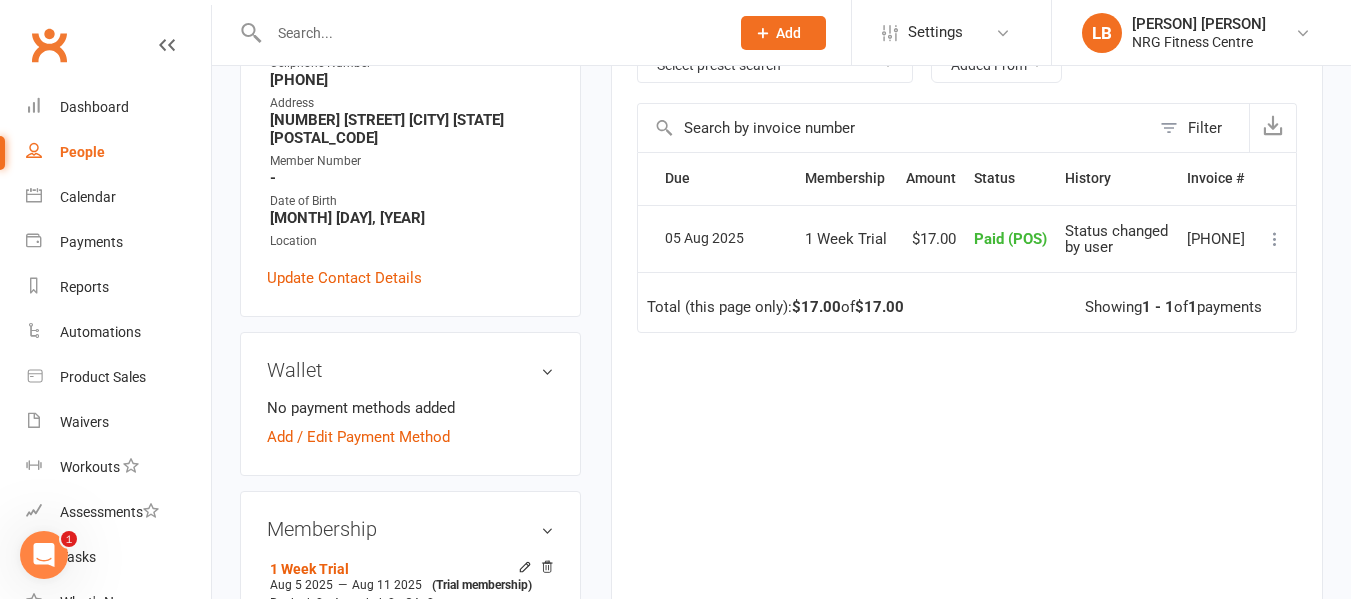 click at bounding box center (489, 33) 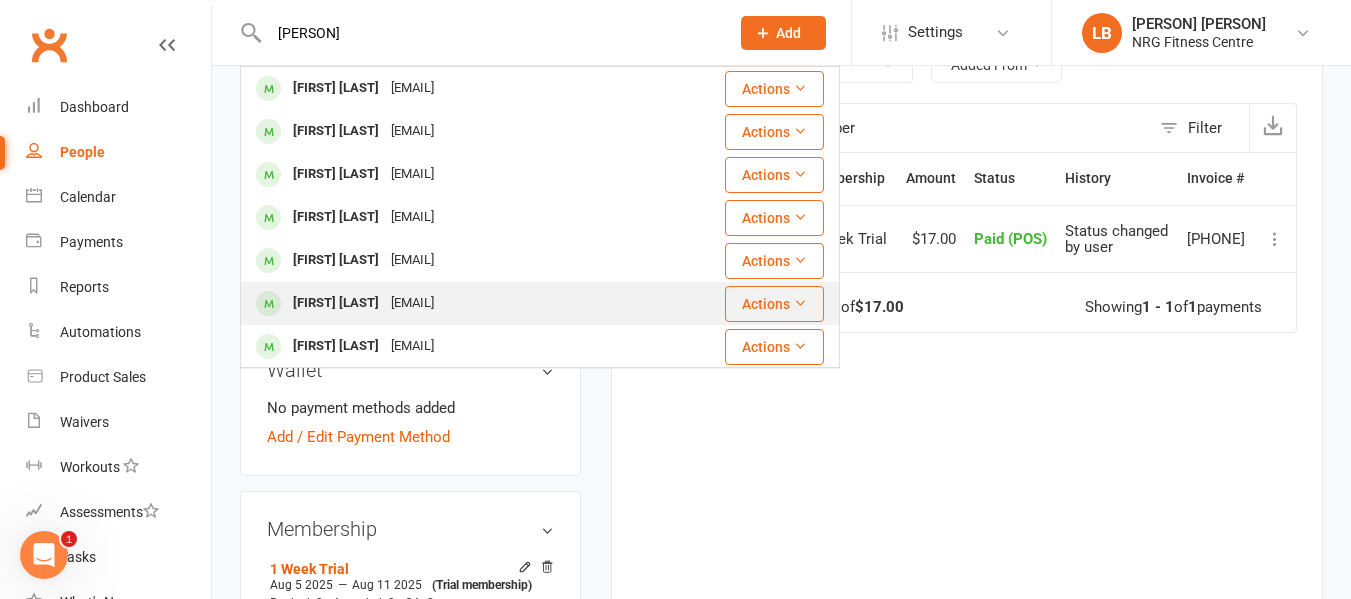 type on "[PERSON]" 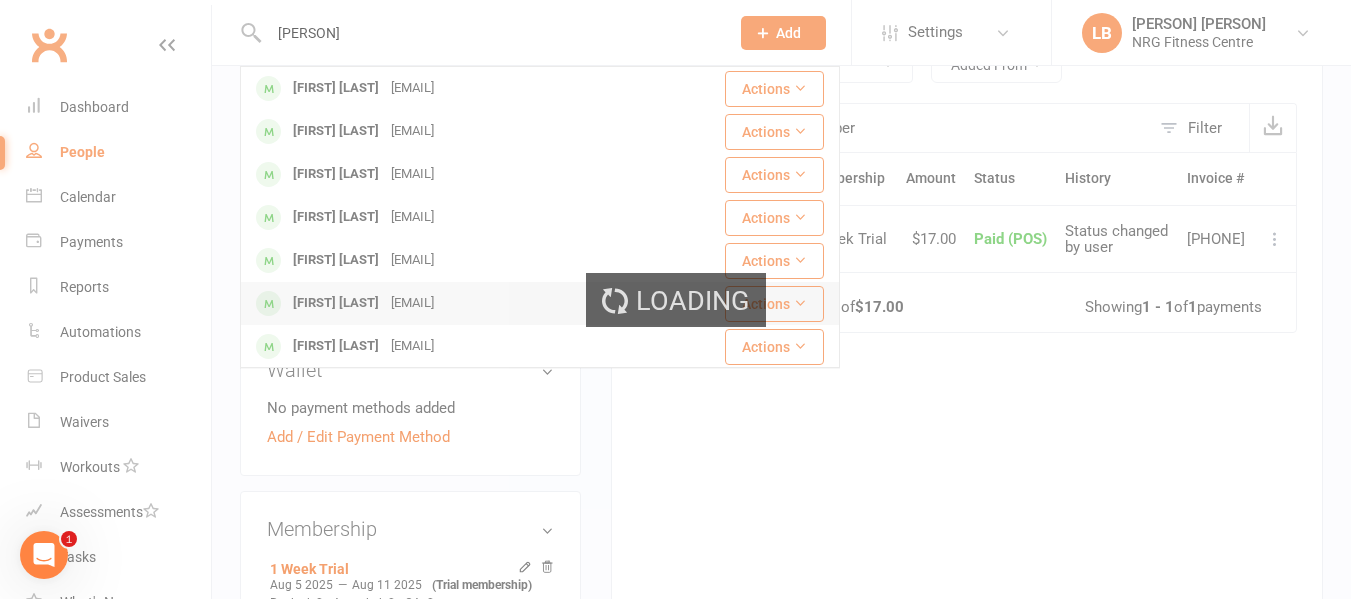 type 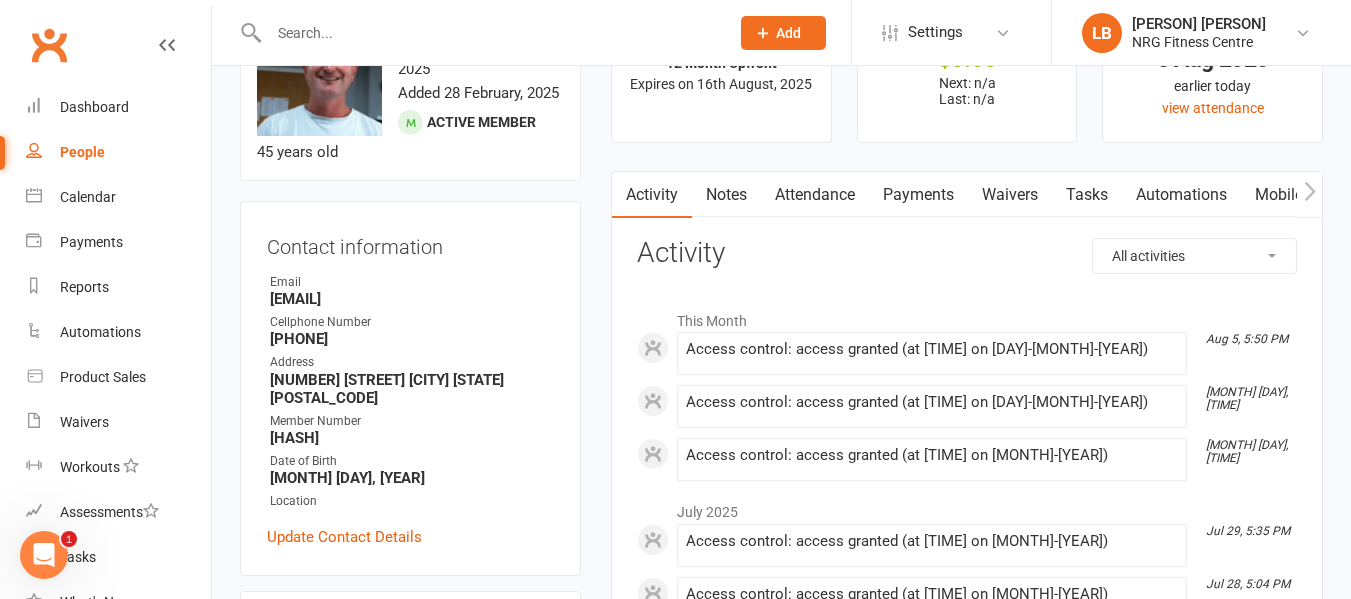 scroll, scrollTop: 0, scrollLeft: 0, axis: both 